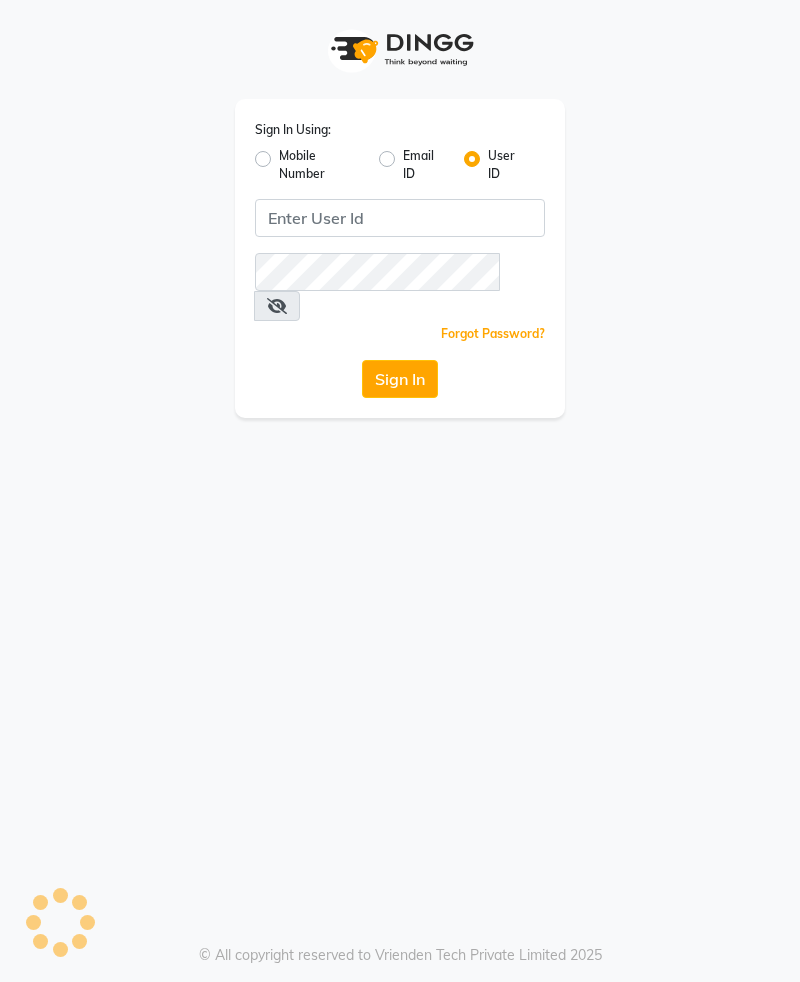 scroll, scrollTop: 0, scrollLeft: 0, axis: both 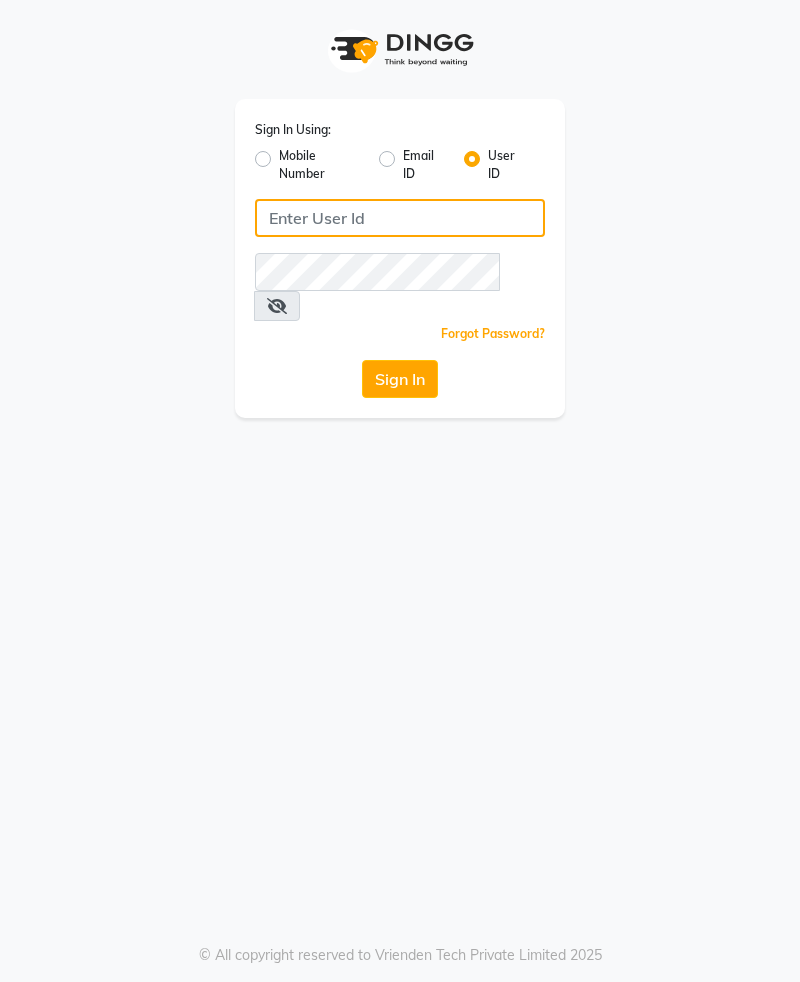 click 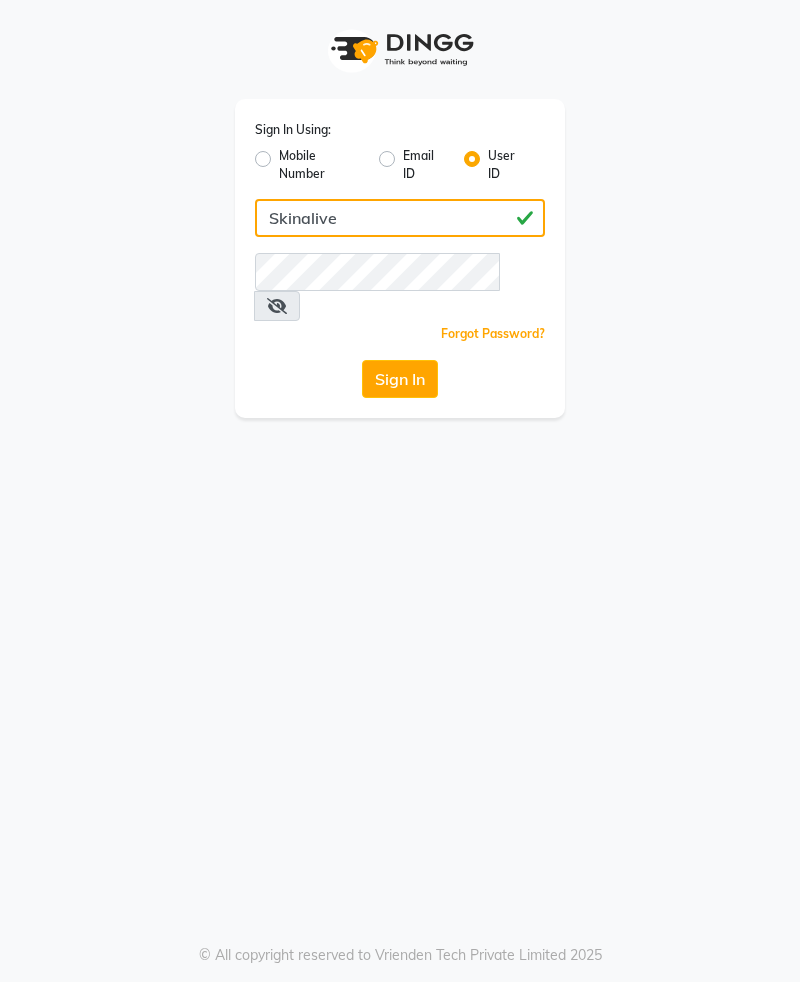 type on "Skinalive" 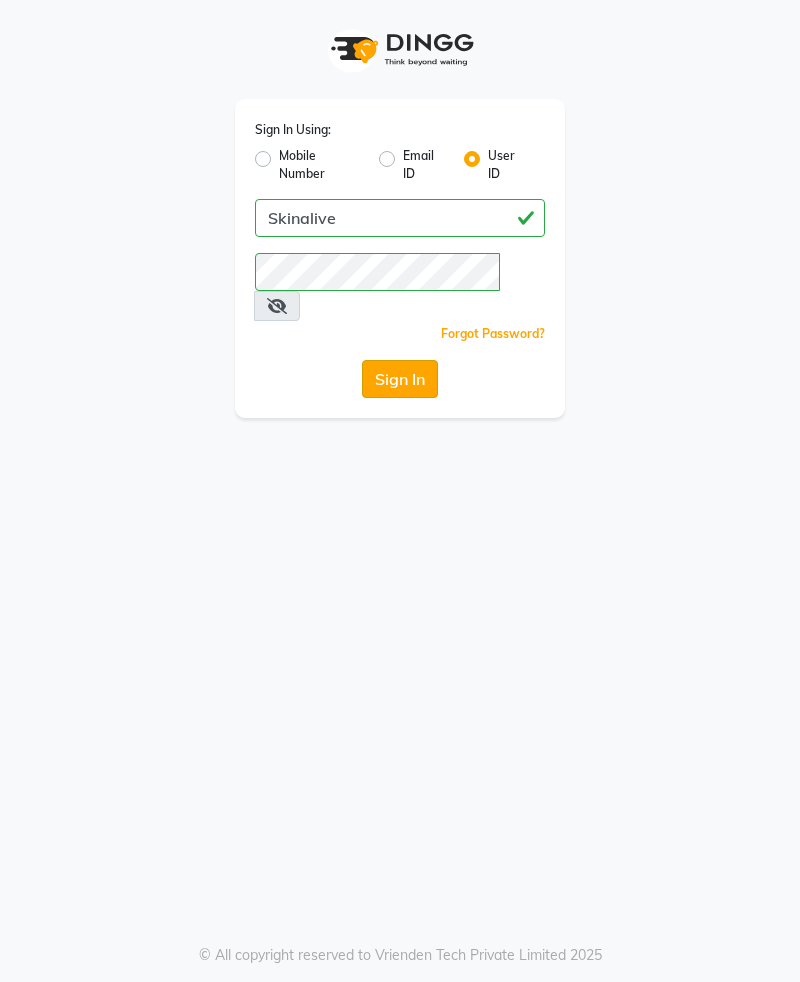 click on "Sign In" 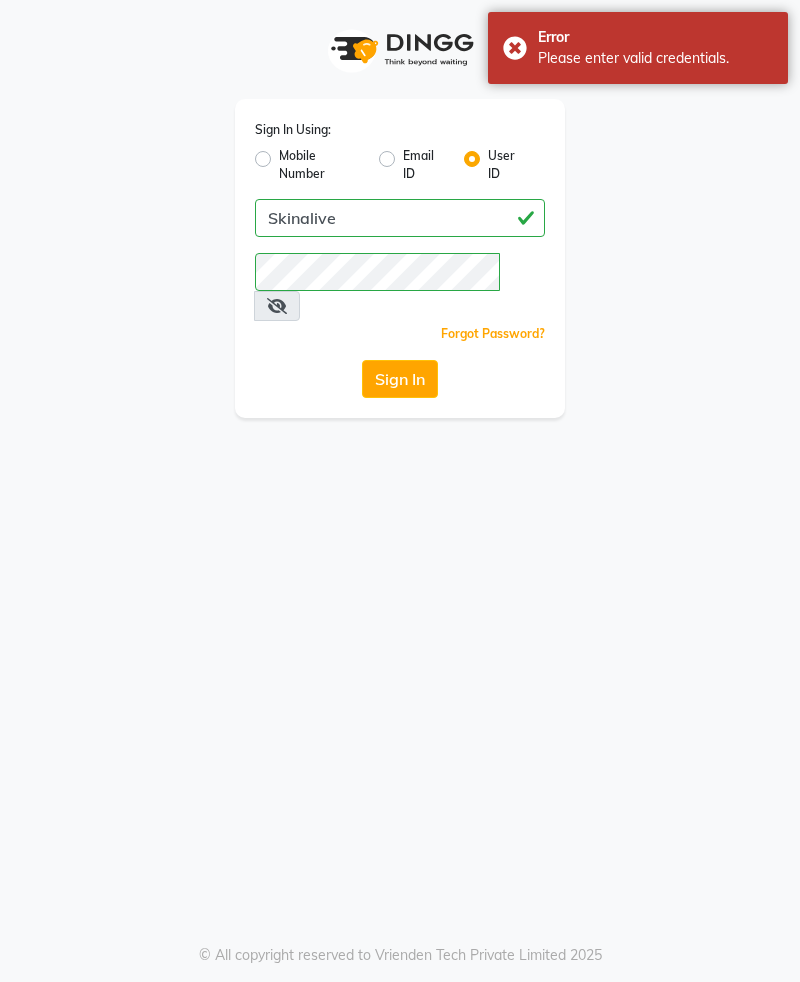 click at bounding box center [277, 306] 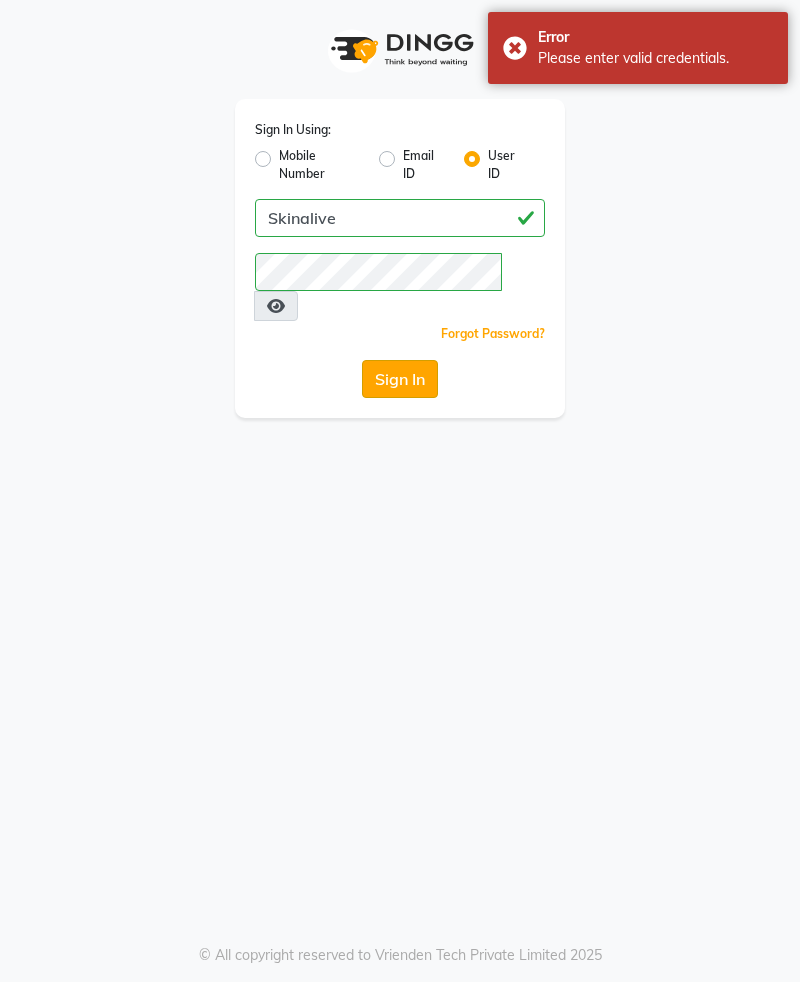 click on "Sign In" 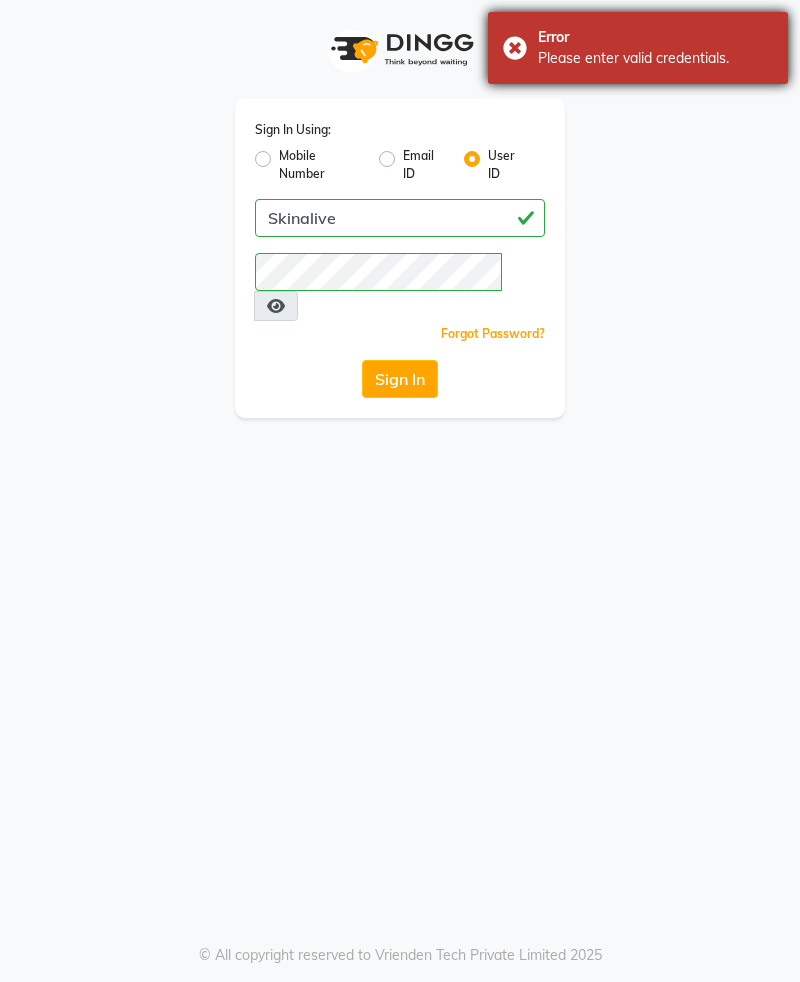 click on "Error   Please enter valid credentials." at bounding box center [638, 48] 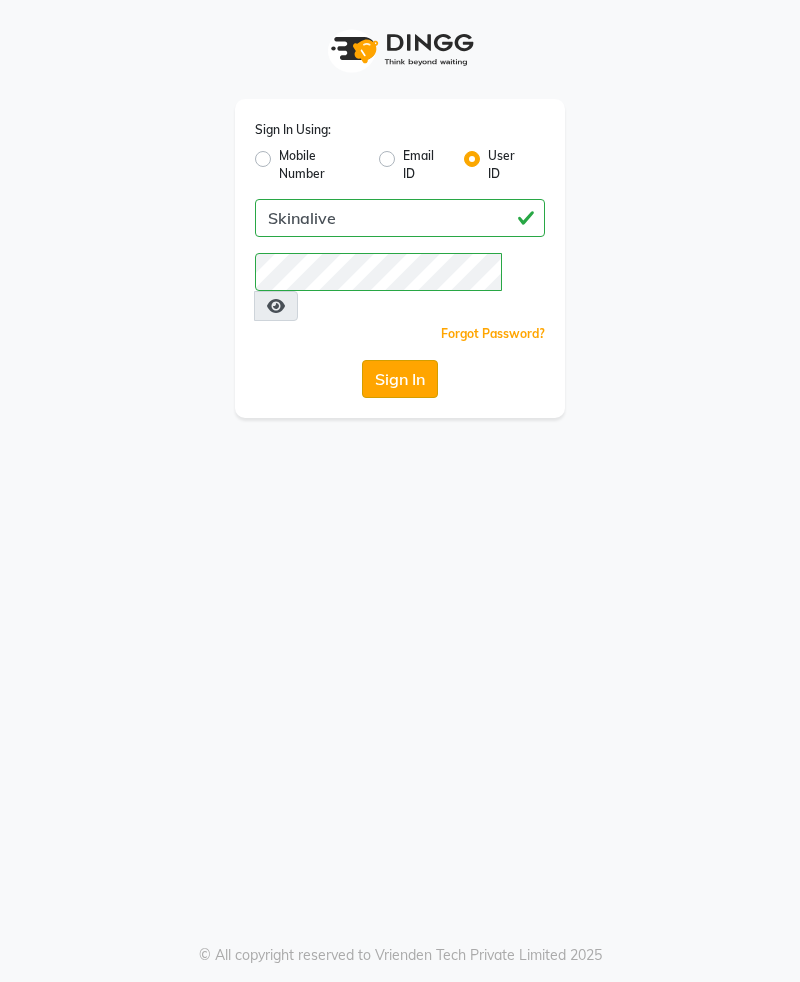 click on "Sign In" 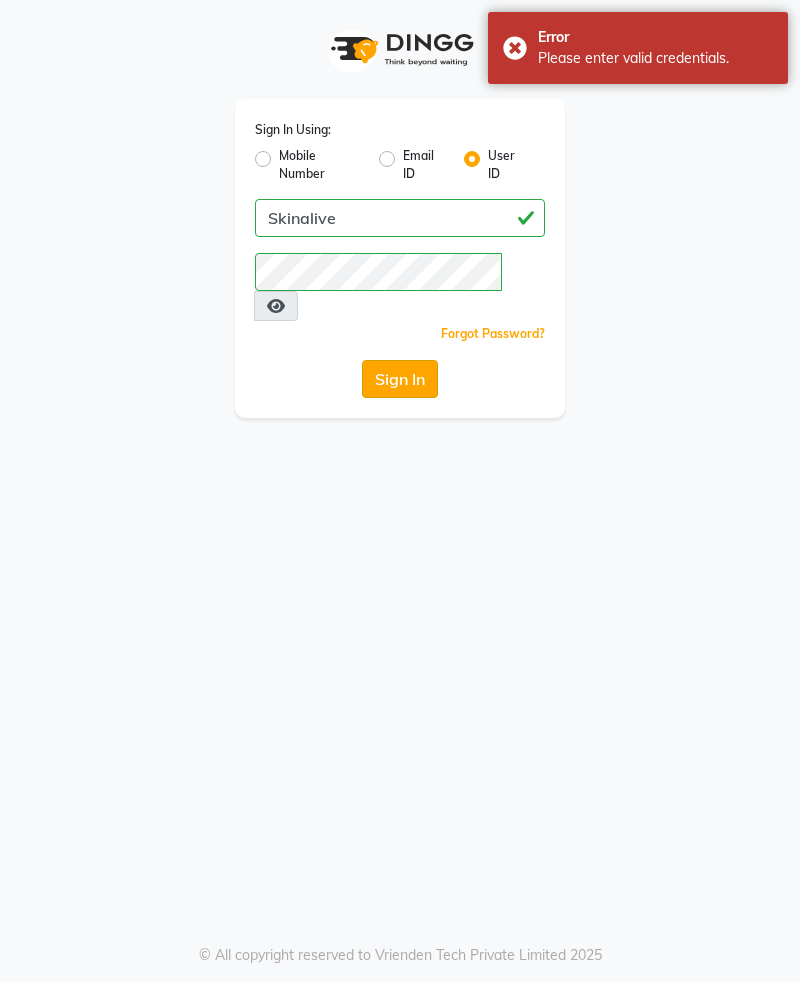click on "Sign In" 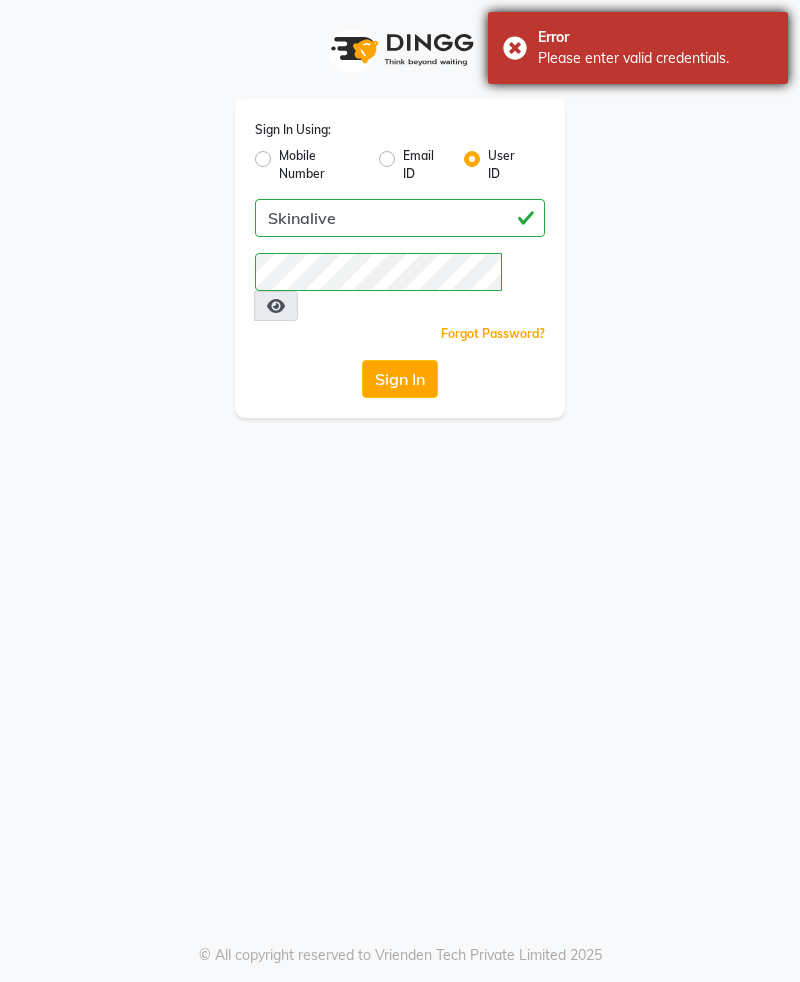 click on "Error   Please enter valid credentials." at bounding box center (638, 48) 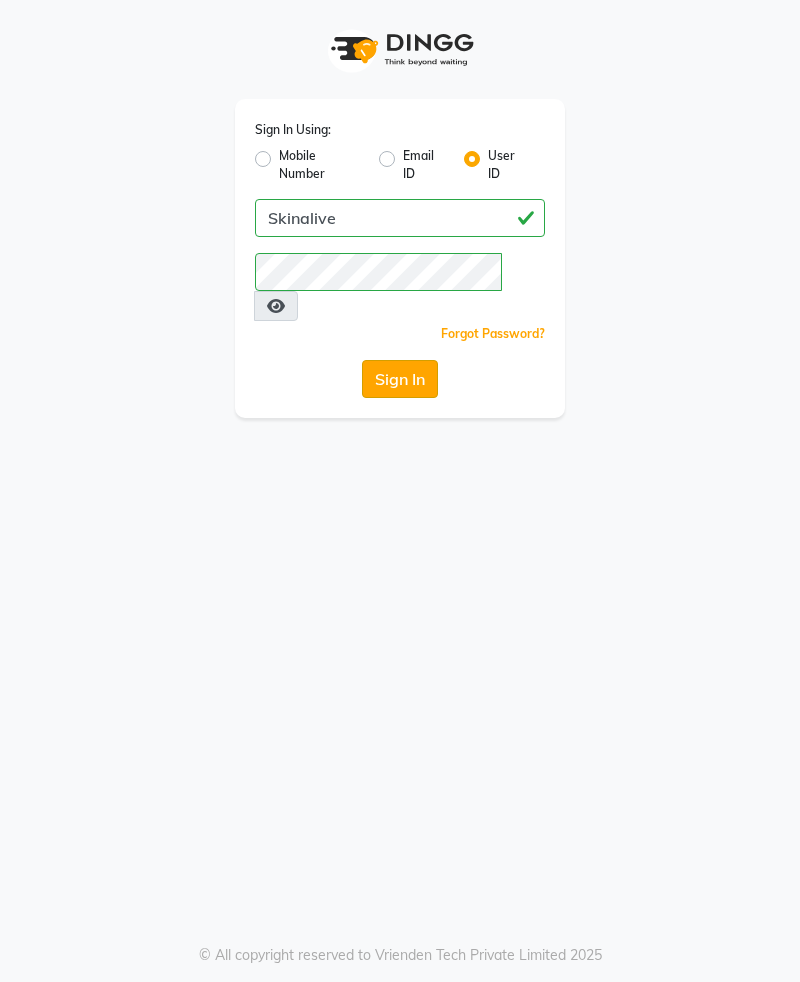 click on "Sign In" 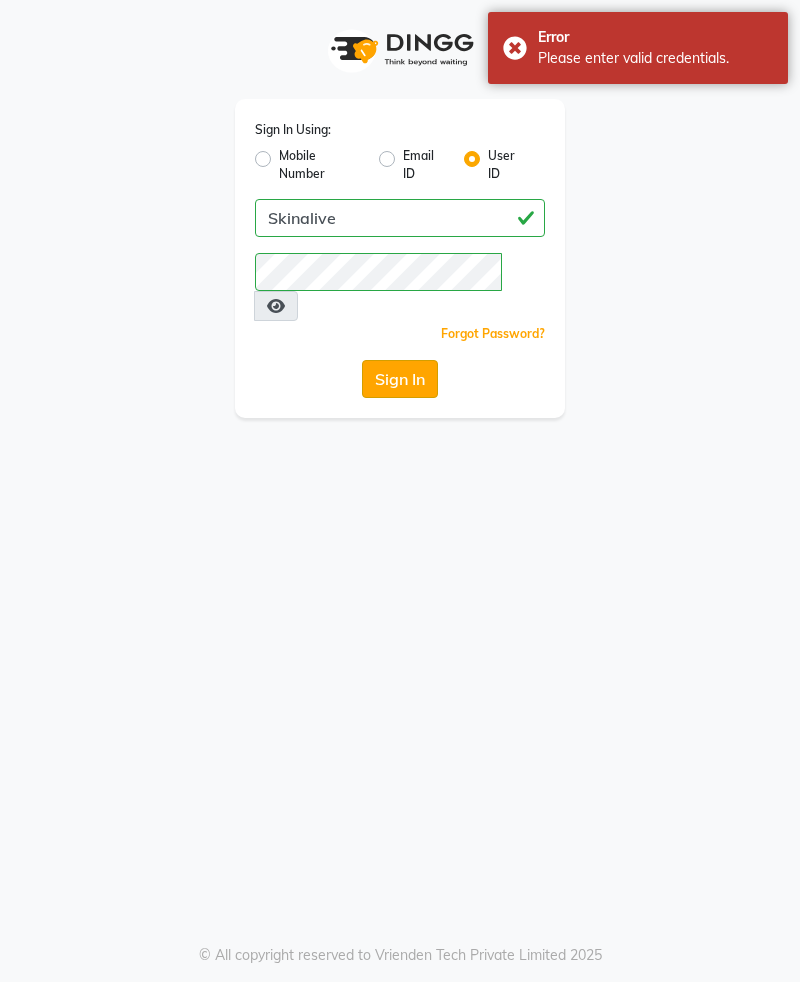 click on "Sign In" 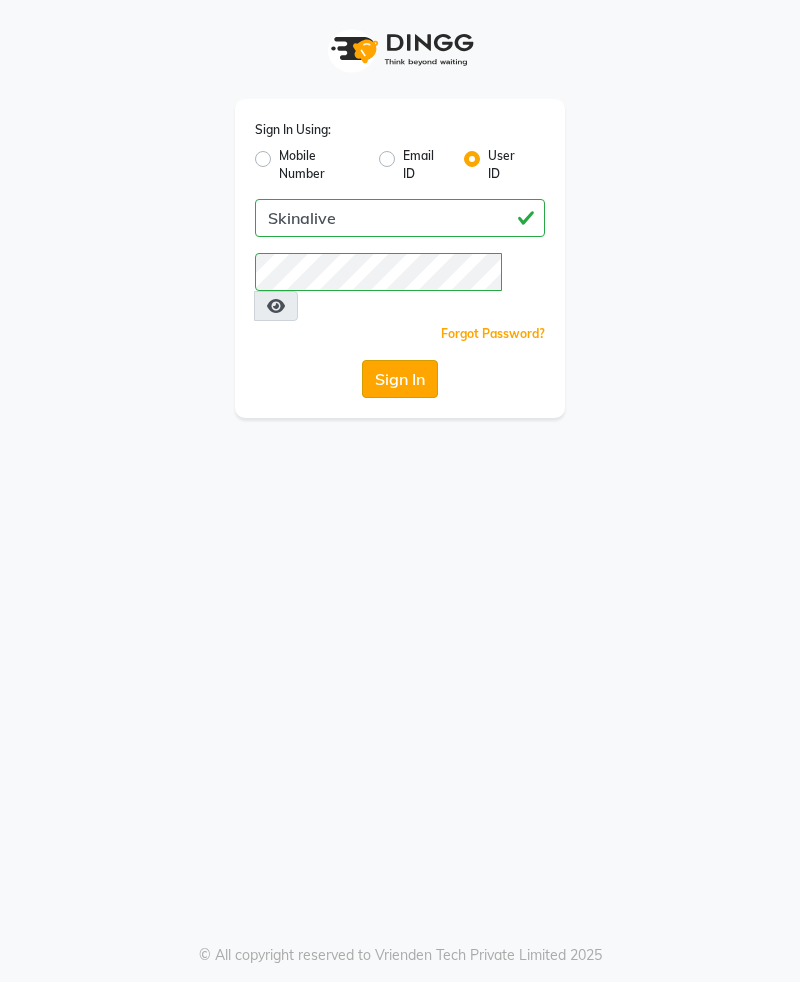 click on "Sign In" 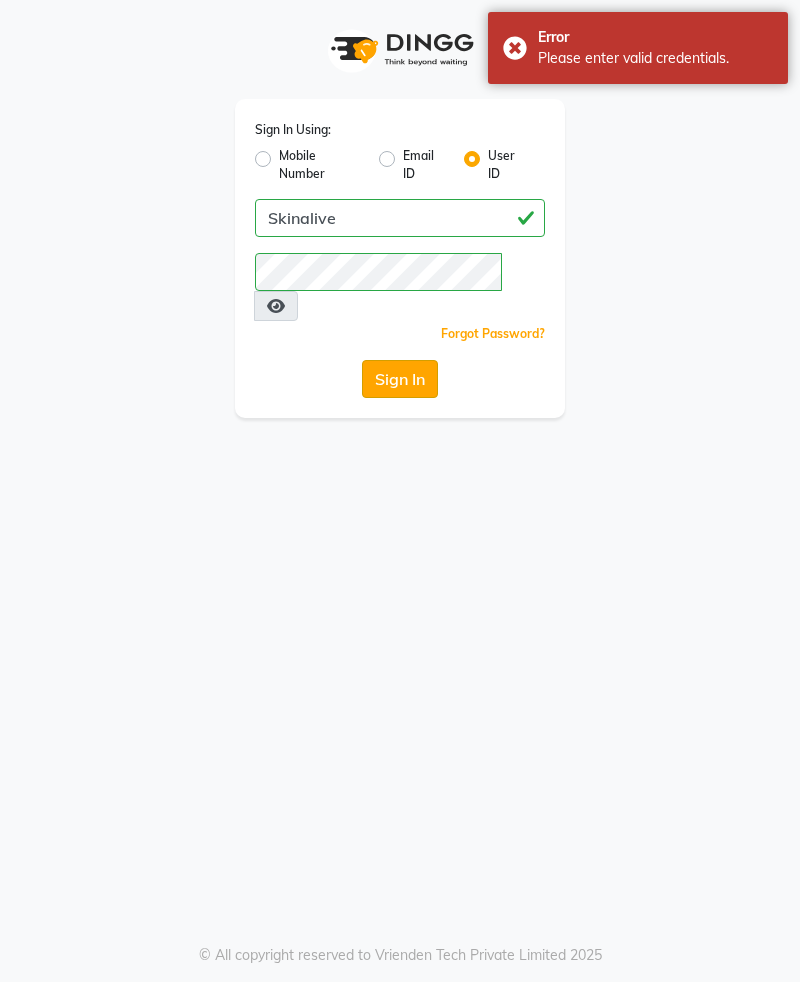 click on "Sign In" 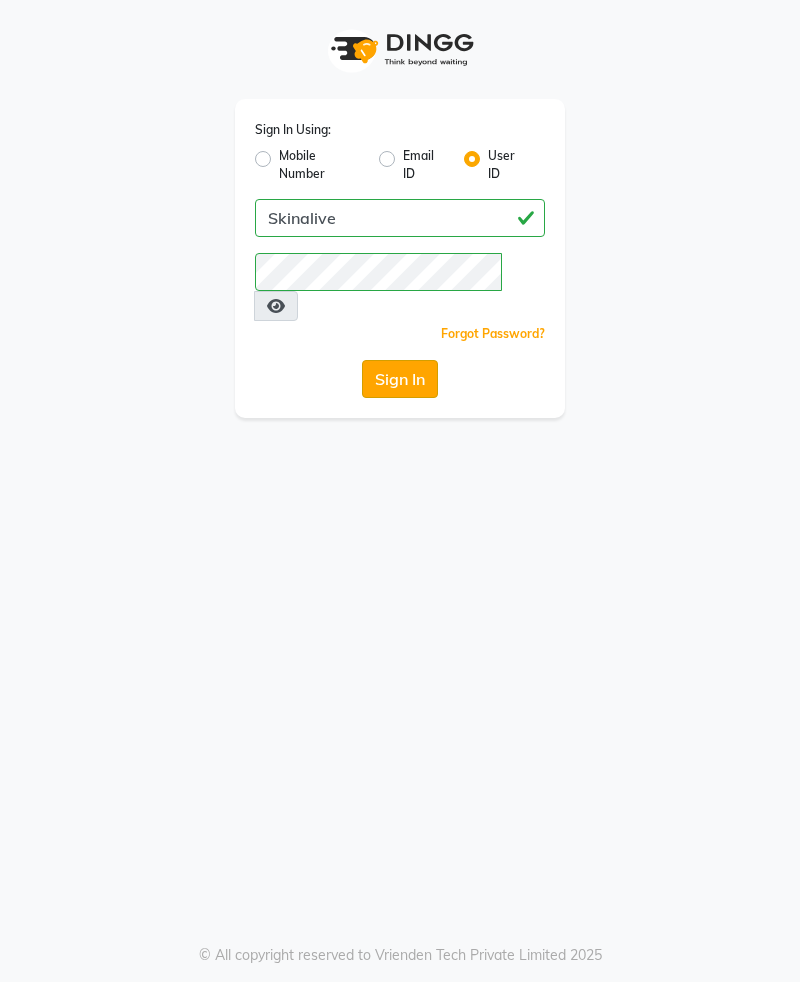 click on "Sign In" 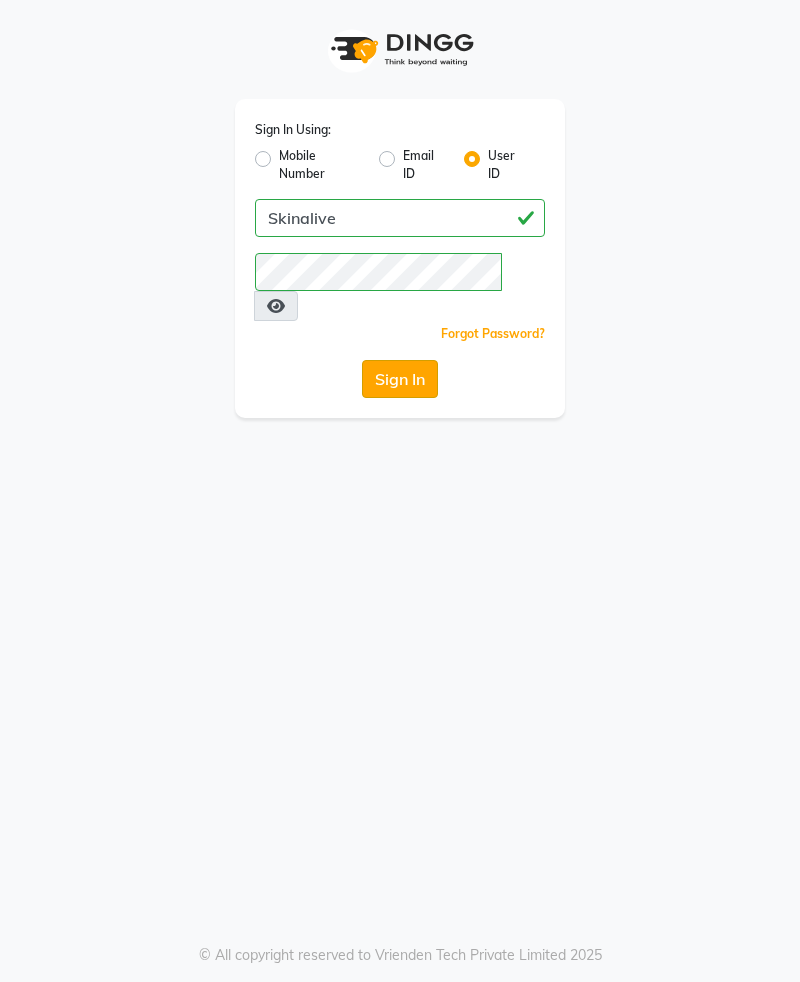 click on "Sign In" 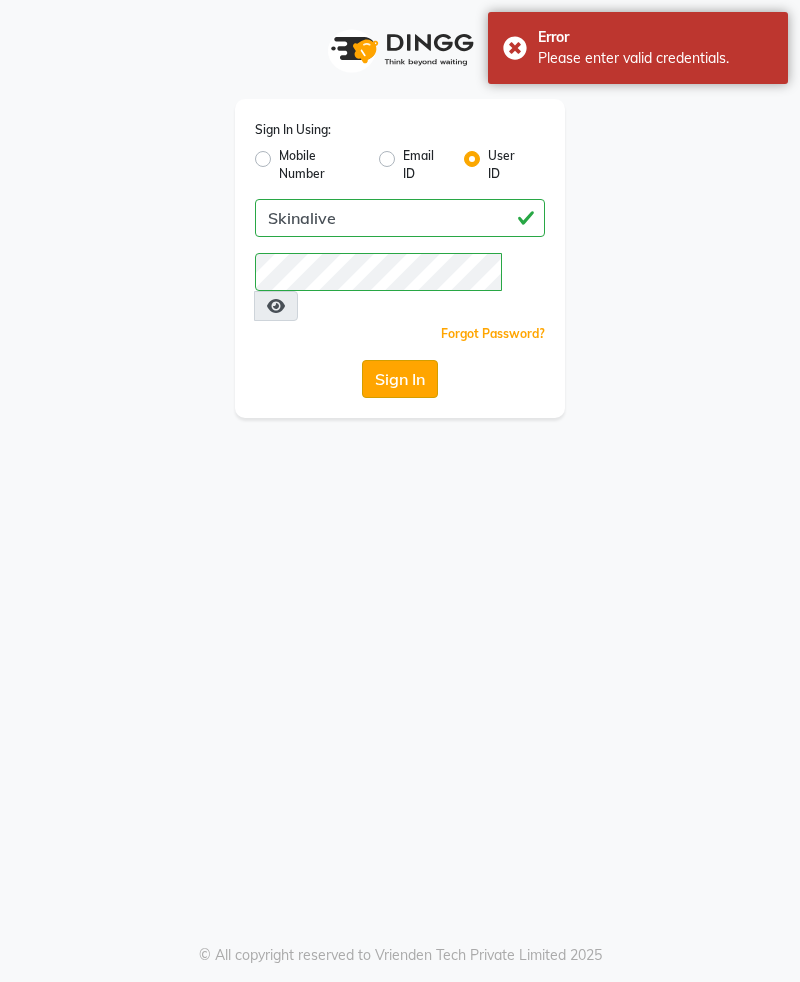 click on "Sign In" 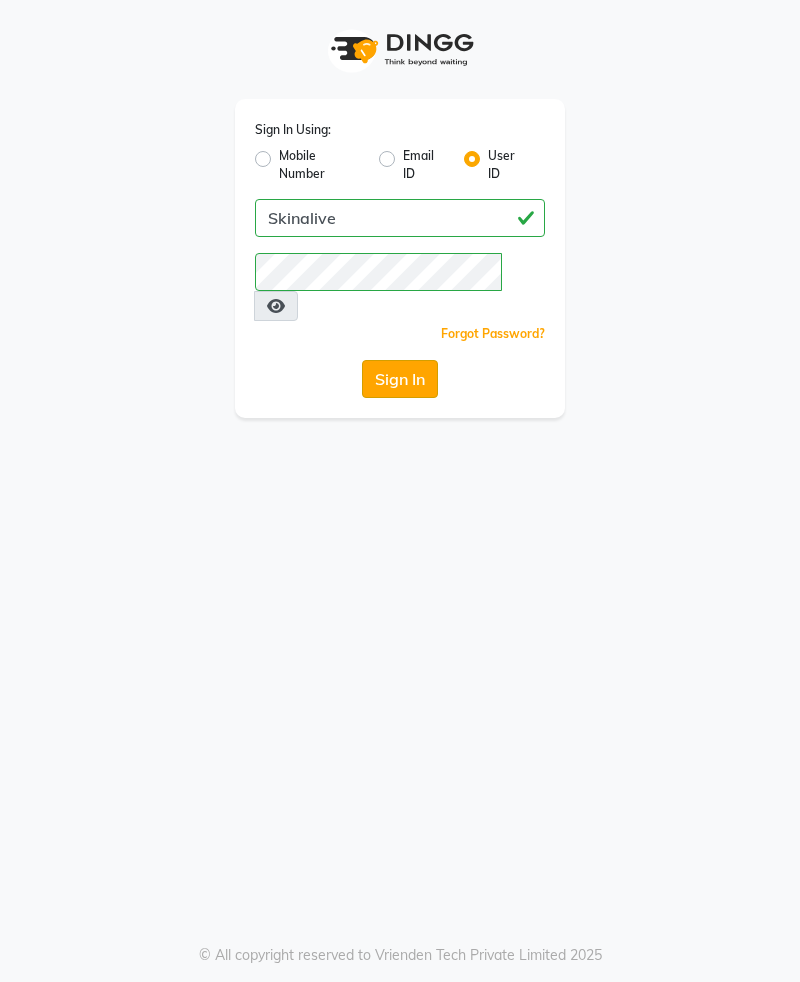 click on "Sign In" 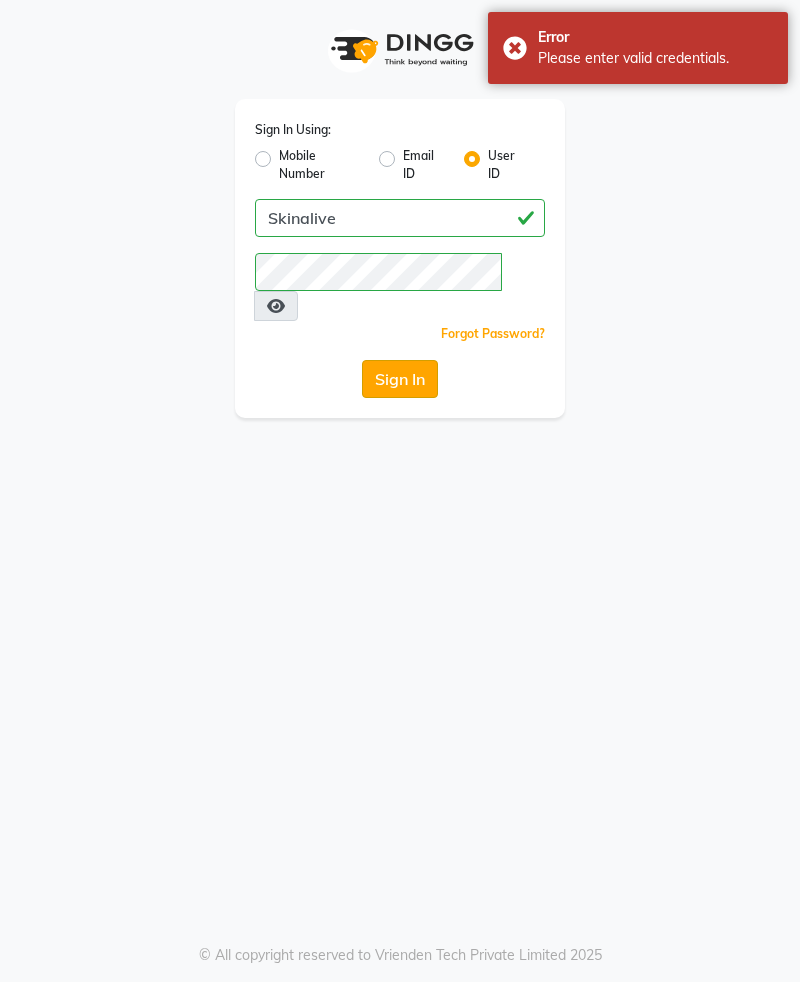 click on "Sign In" 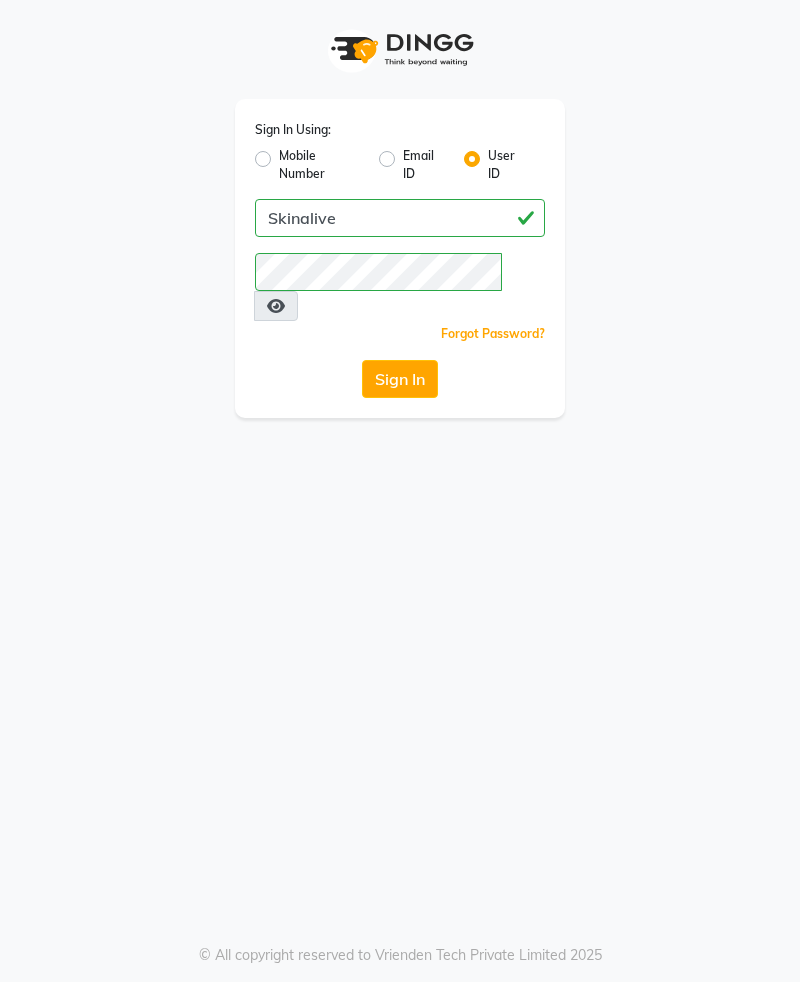 click on "Forgot Password?" 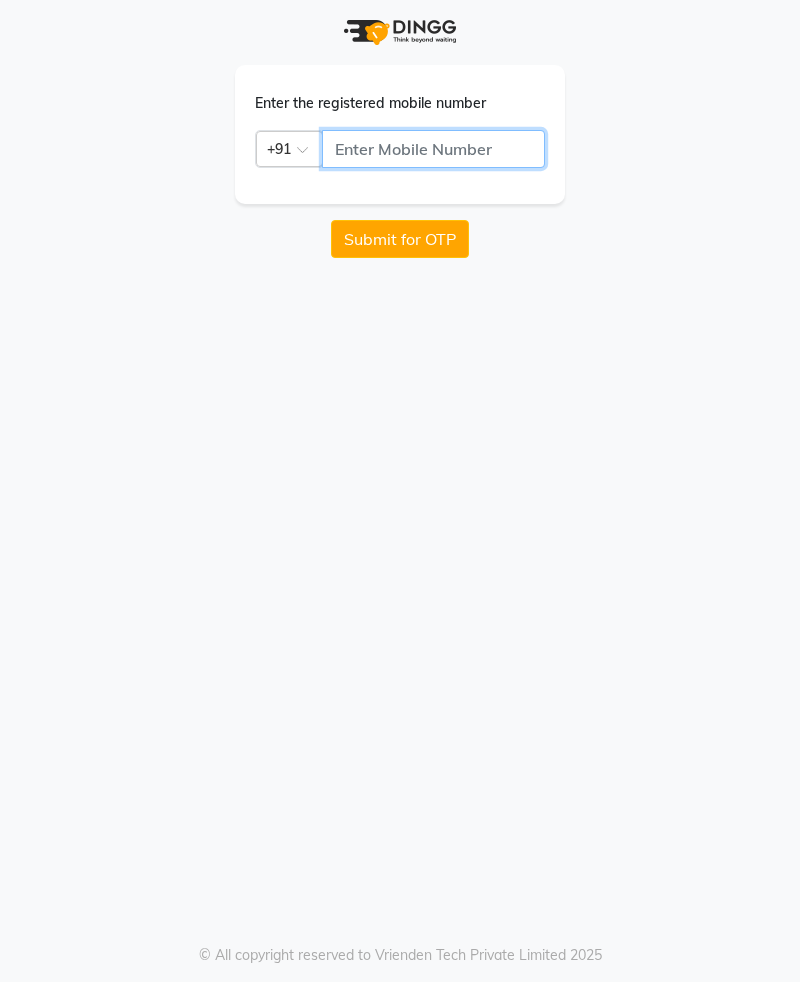 click 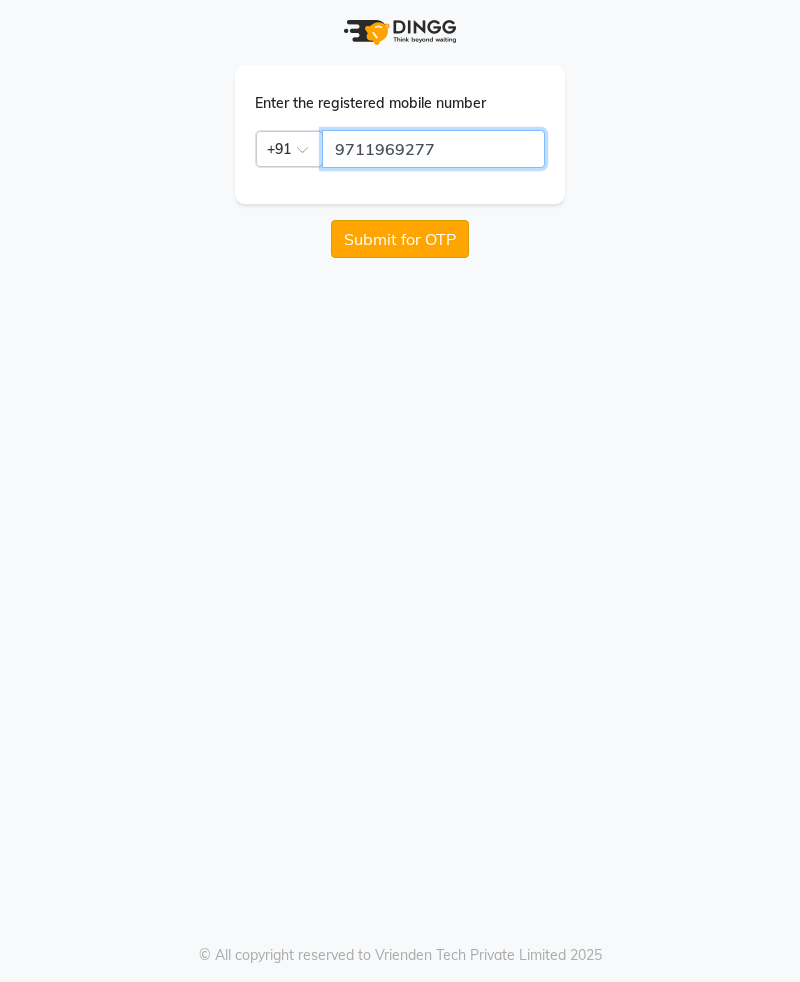 type on "9711969277" 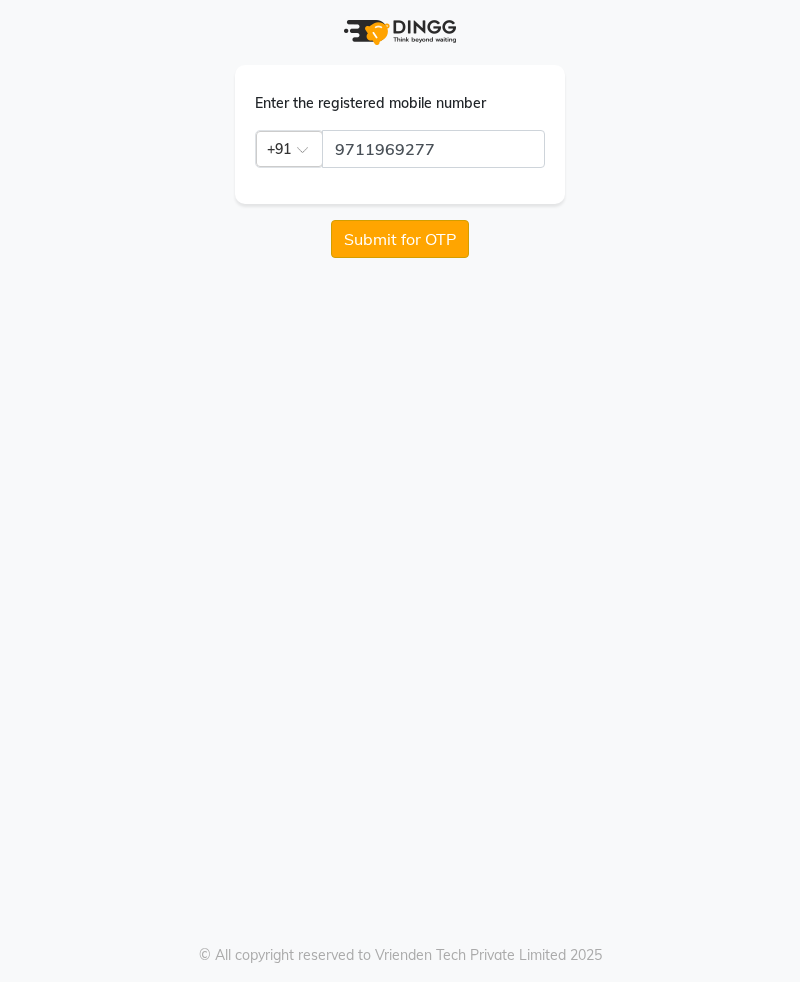 click on "Submit for OTP" 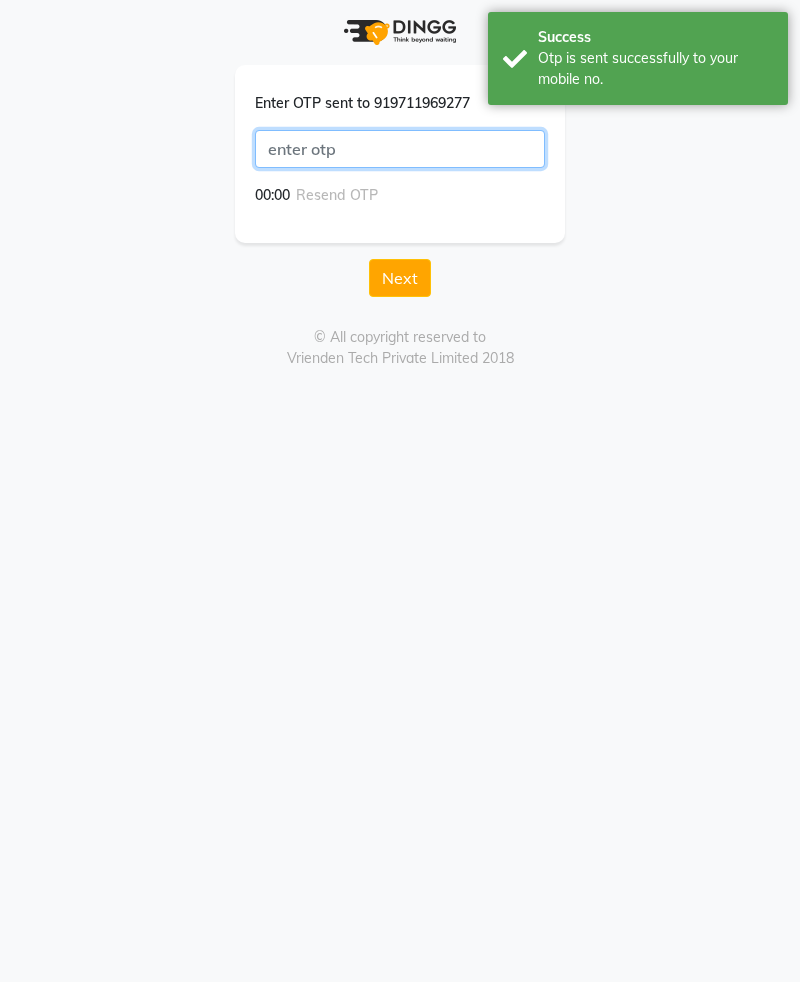 click 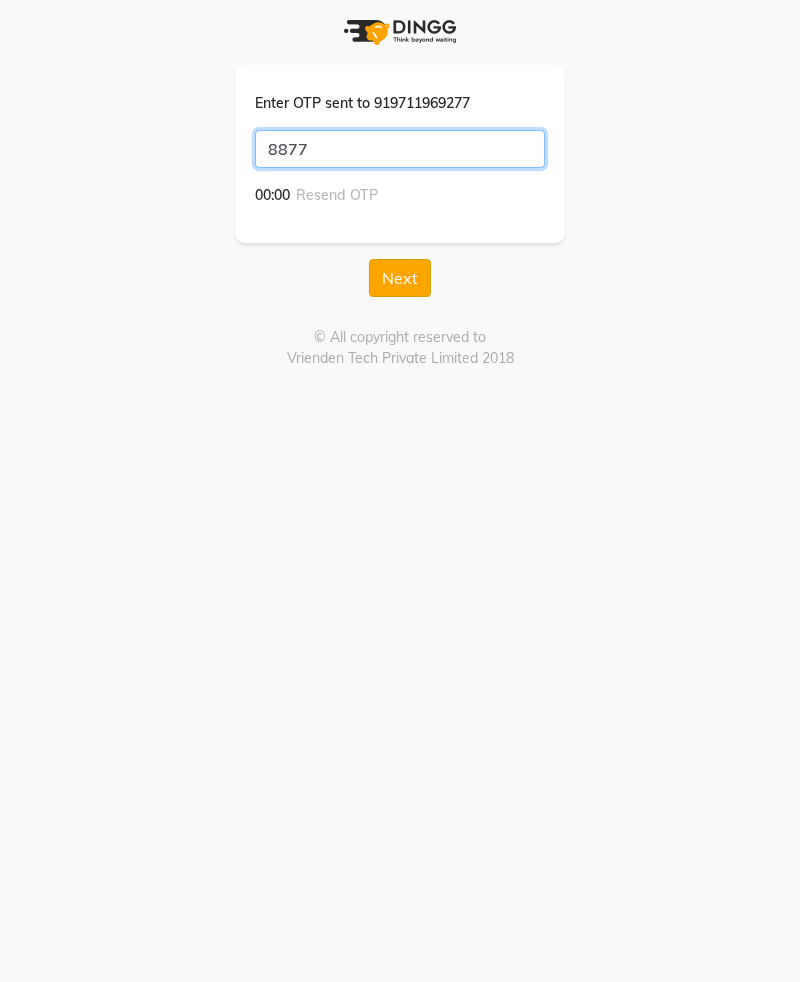 type on "8877" 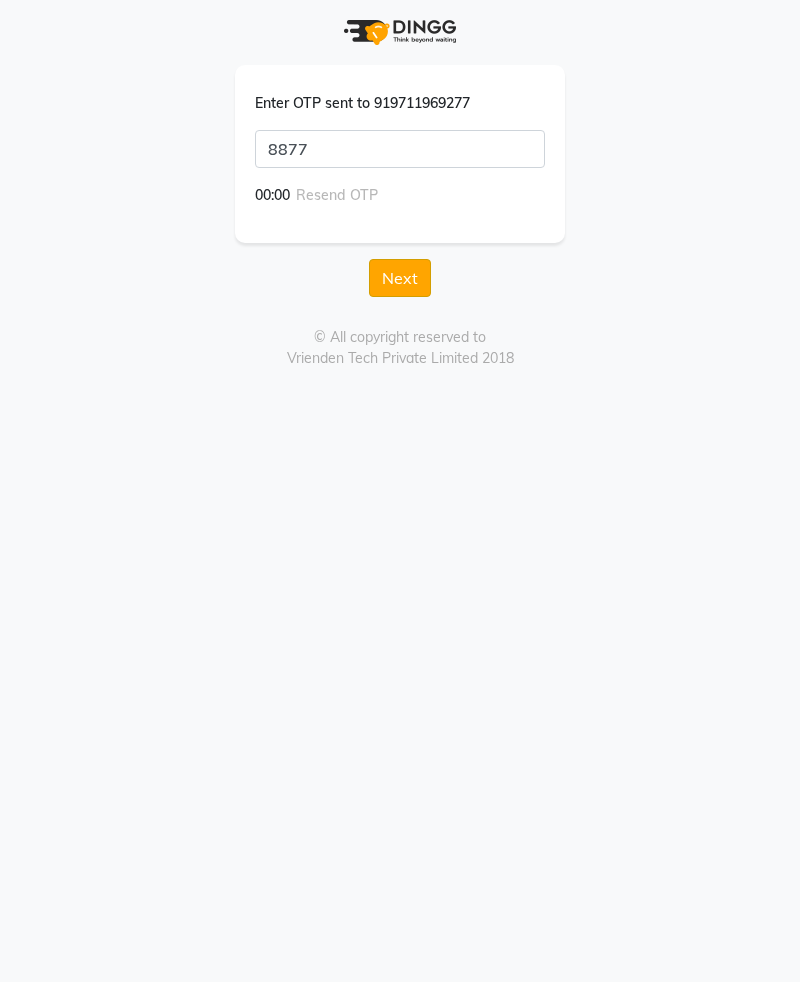 click on "Next" 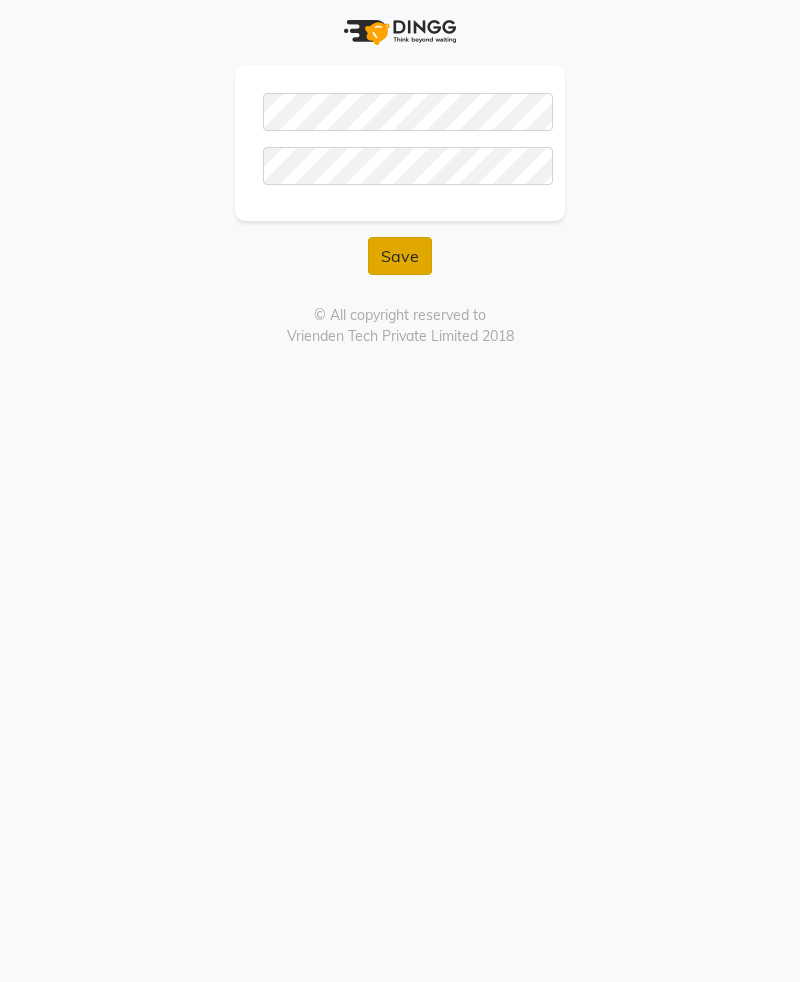 click on "Save" 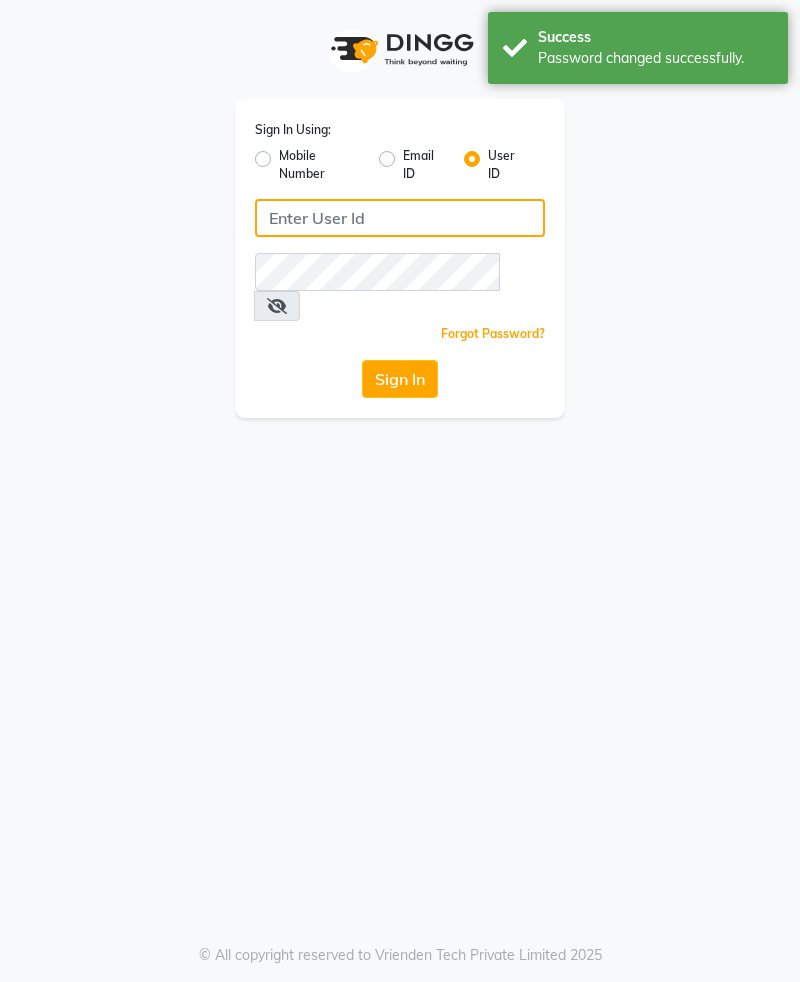click 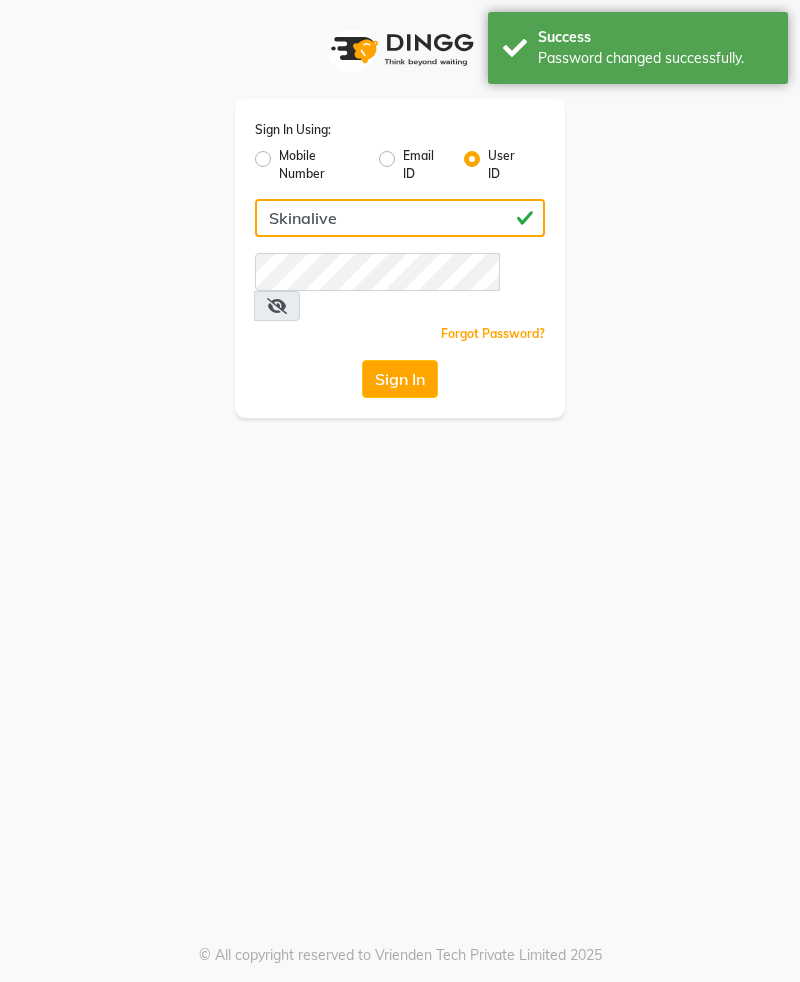 type on "Skinalive" 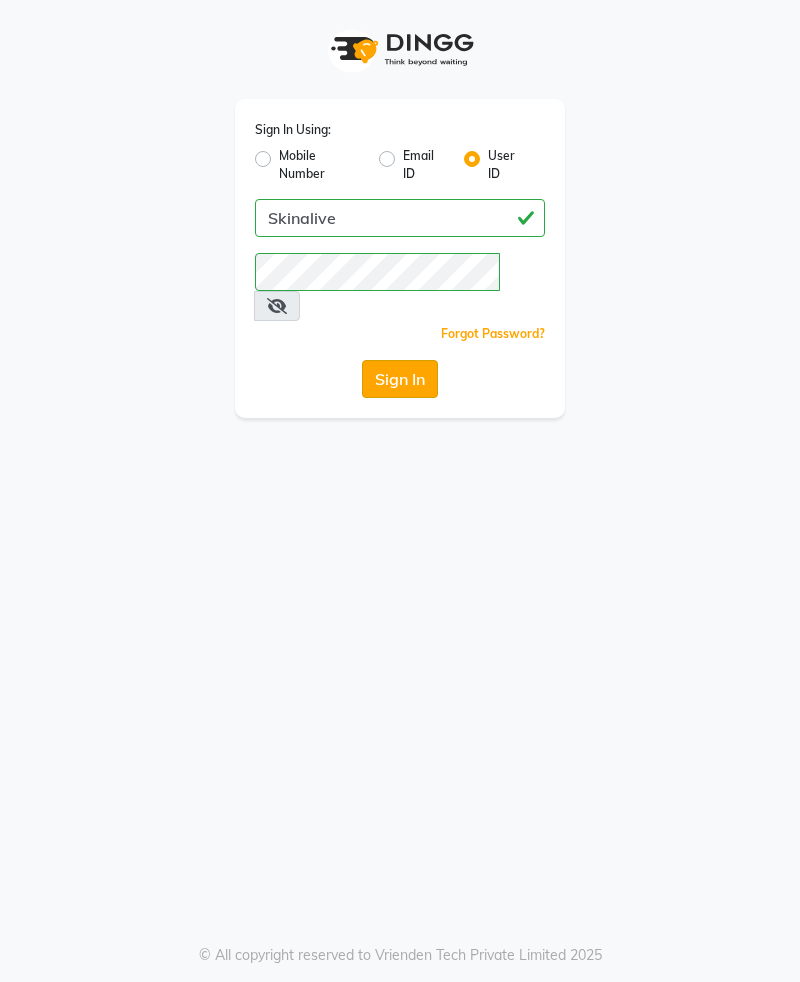 click on "Sign In" 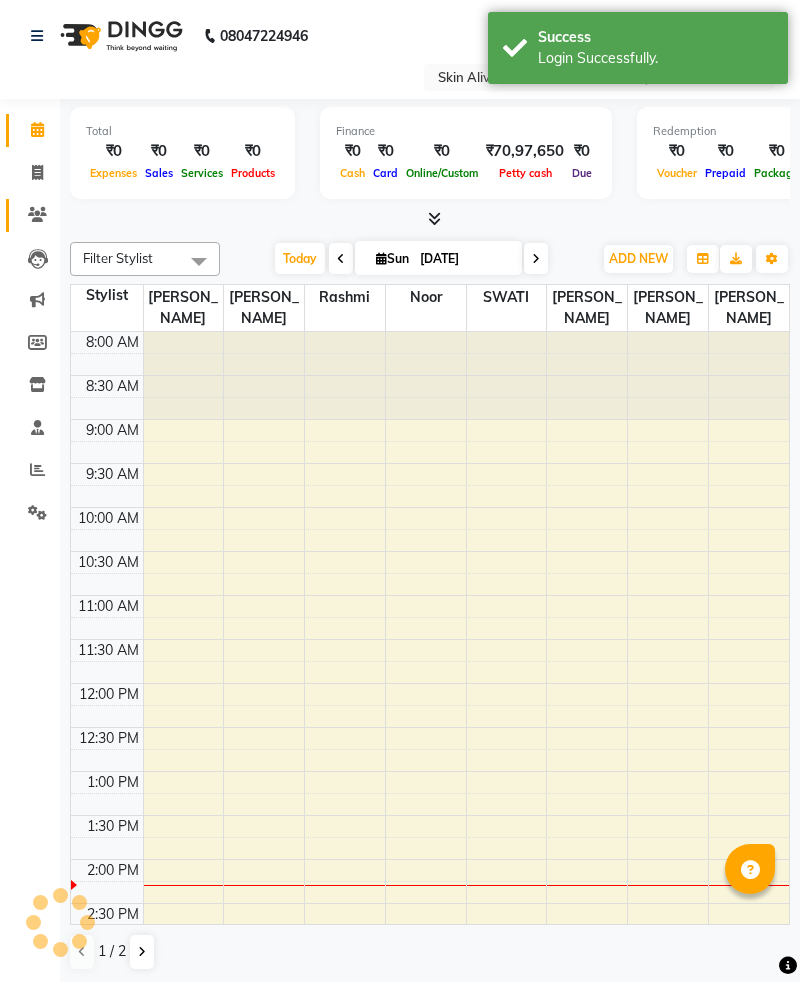click on "Invoice" 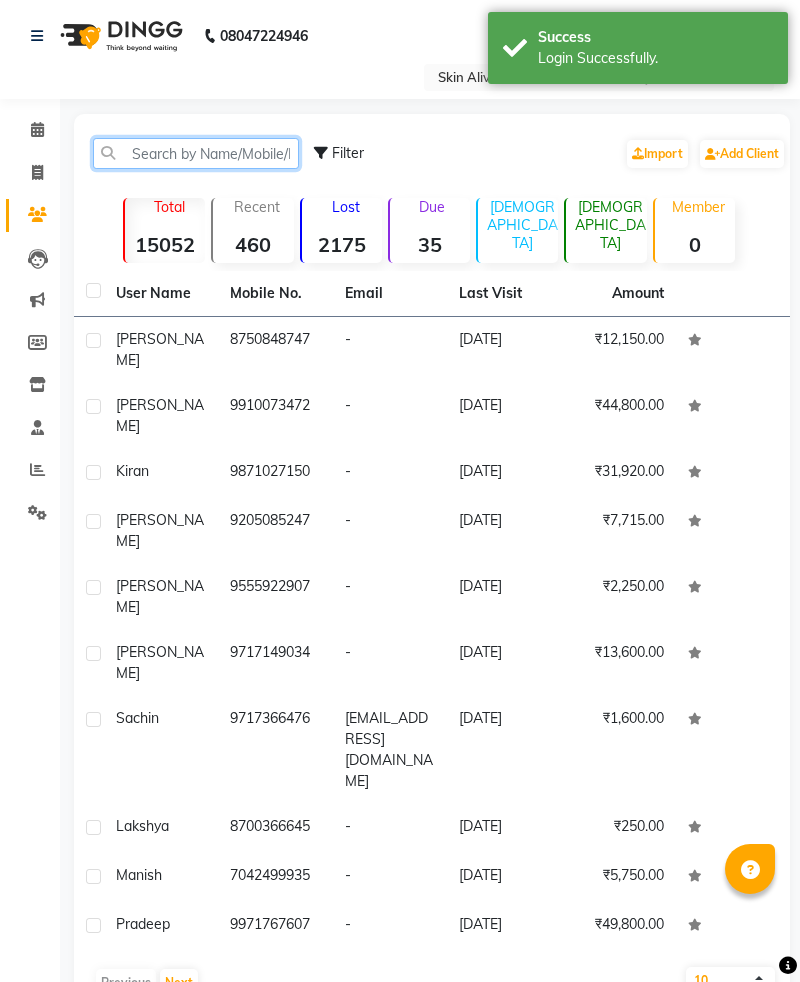 click 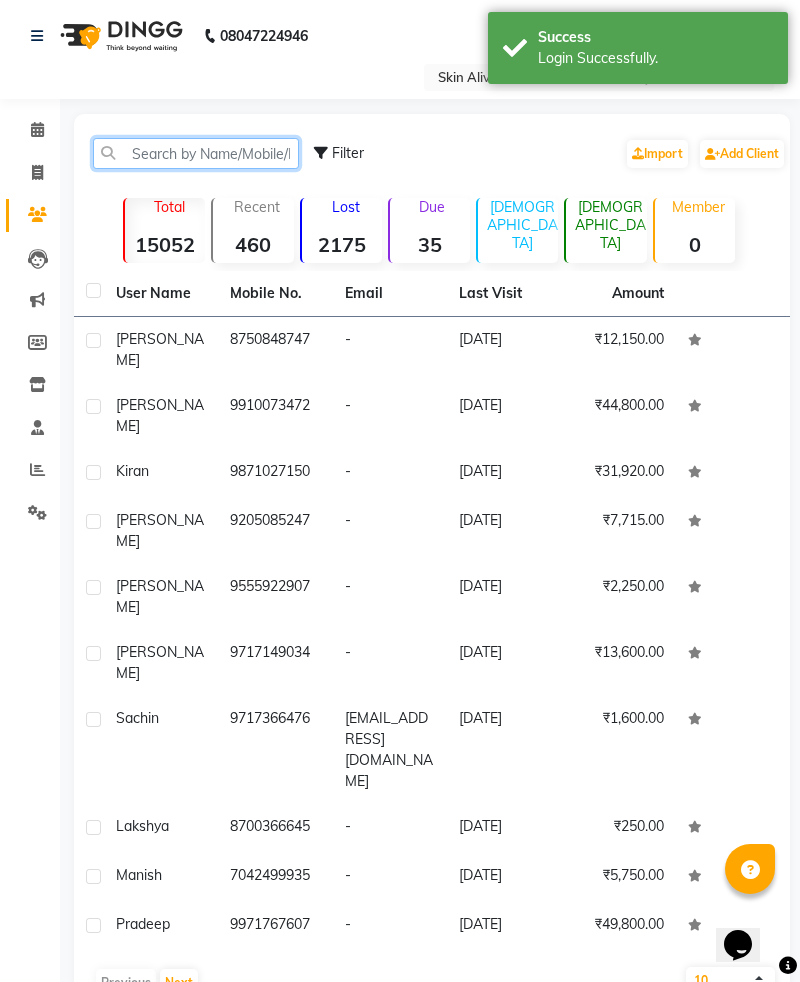 scroll, scrollTop: 0, scrollLeft: 0, axis: both 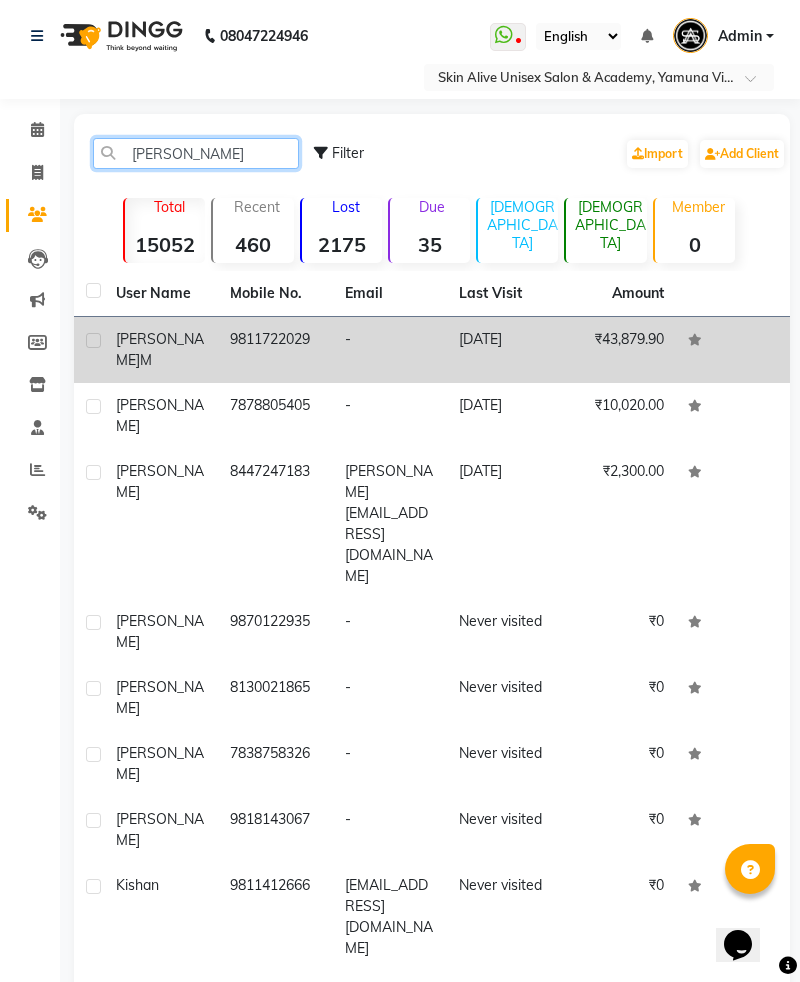 type on "Neeru" 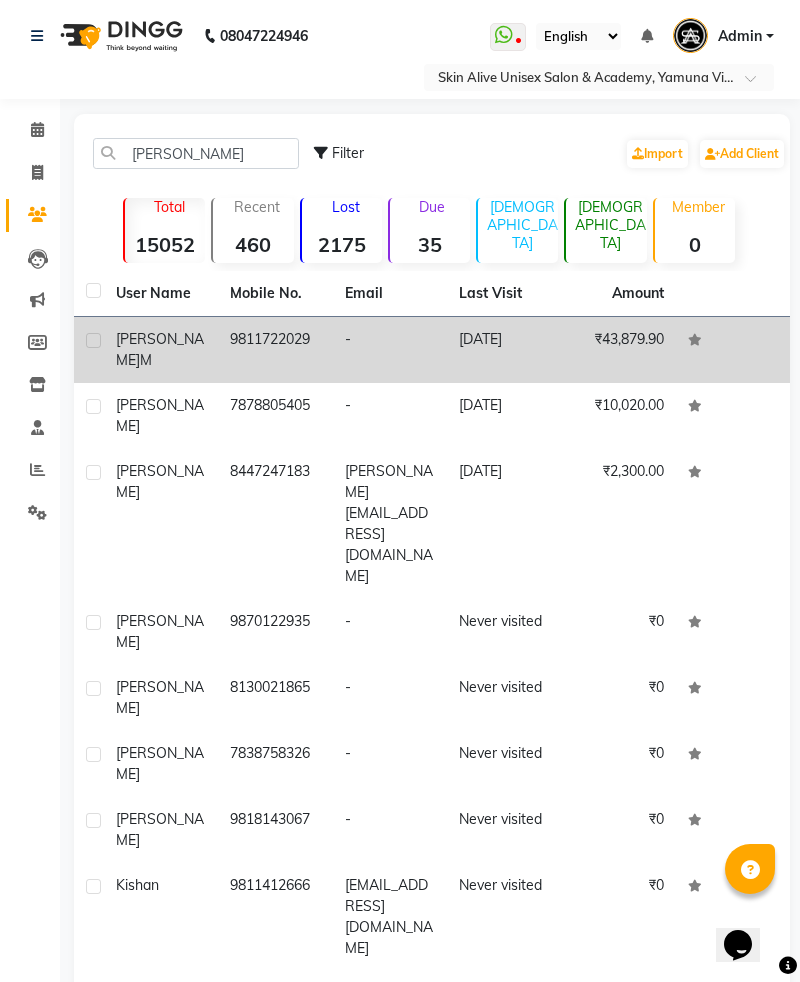 click on "9811722029" 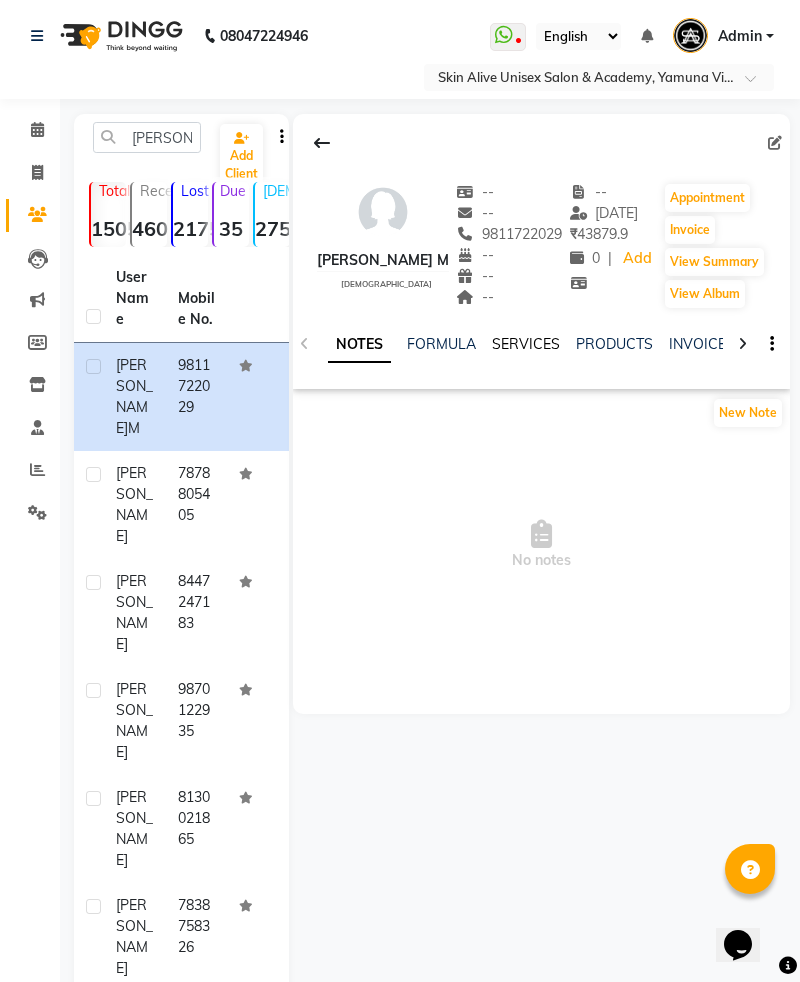 click on "SERVICES" 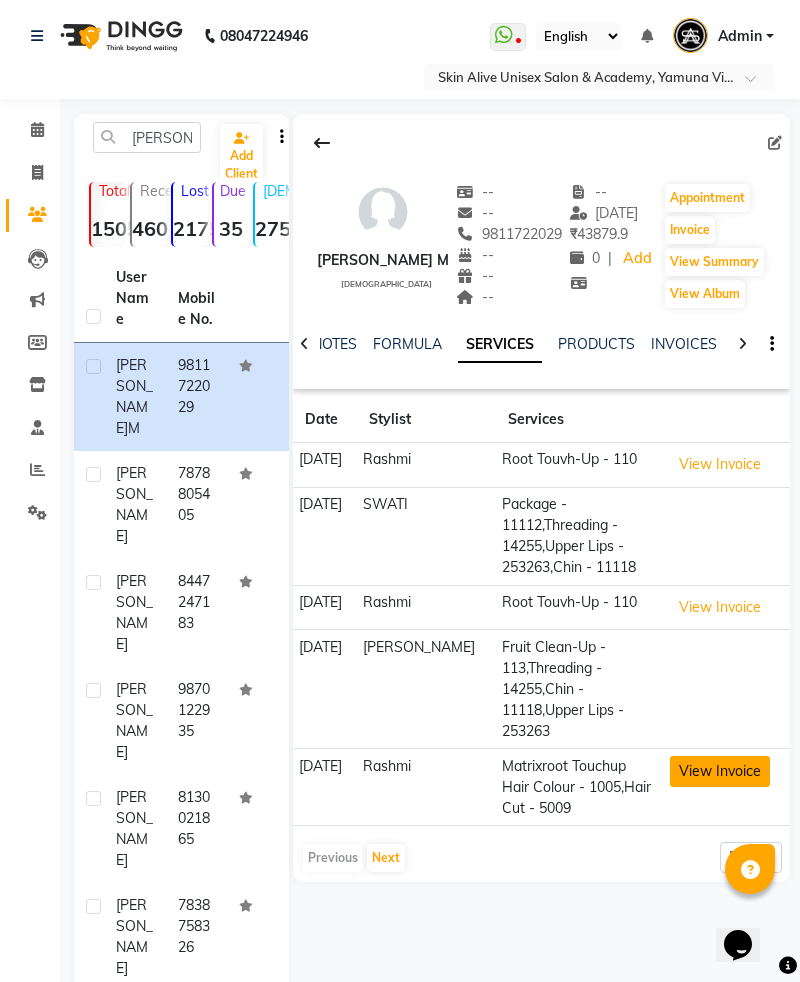 click on "View Invoice" 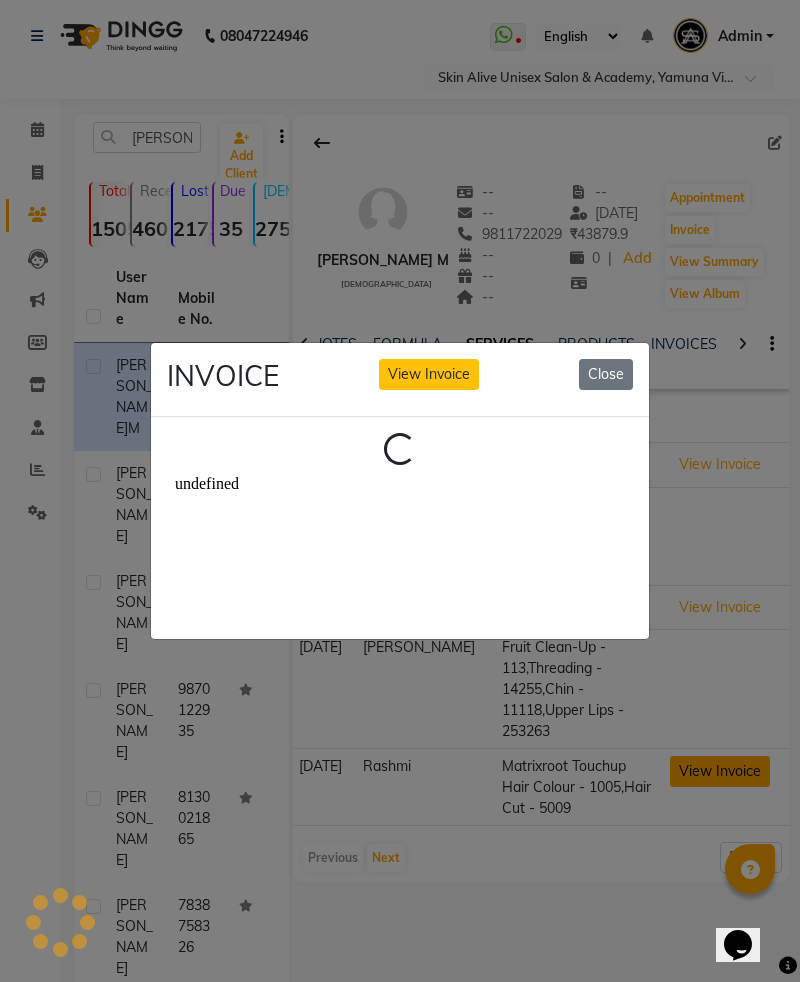 scroll, scrollTop: 0, scrollLeft: 0, axis: both 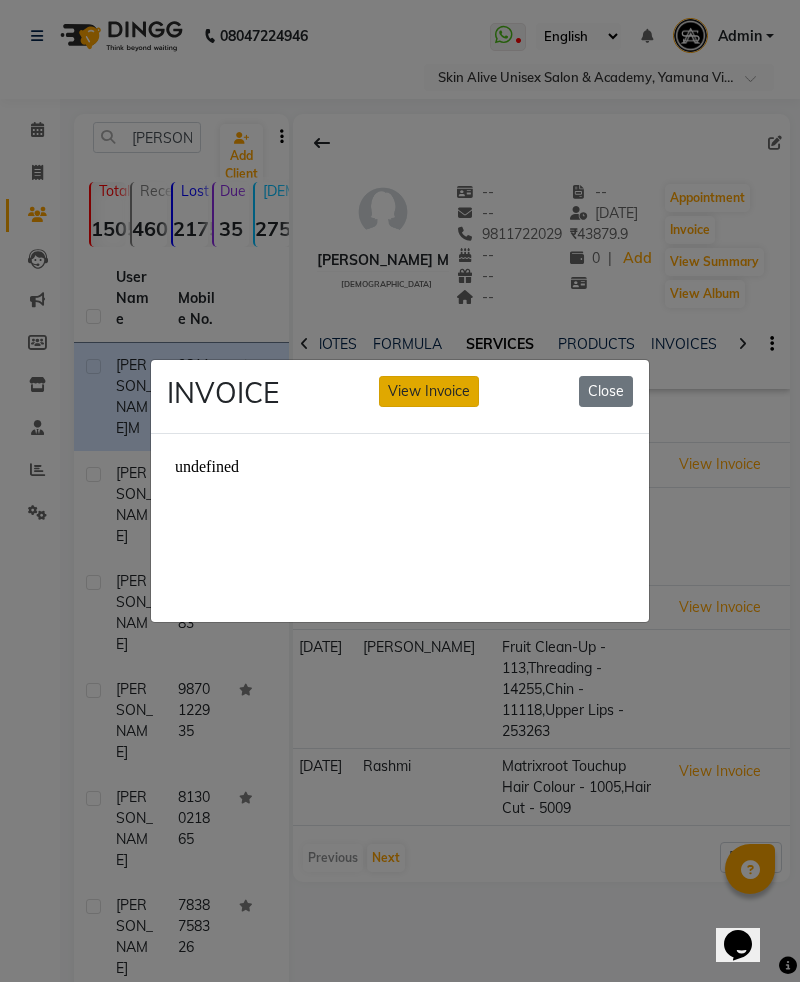 click on "View Invoice" 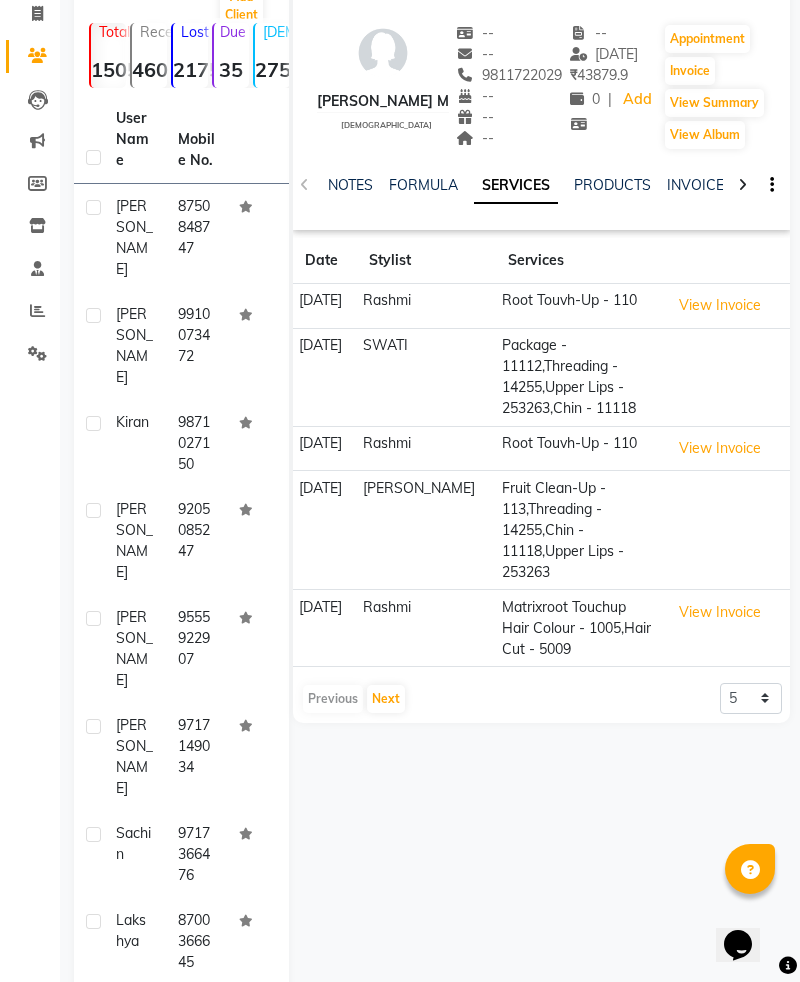 scroll, scrollTop: 159, scrollLeft: 0, axis: vertical 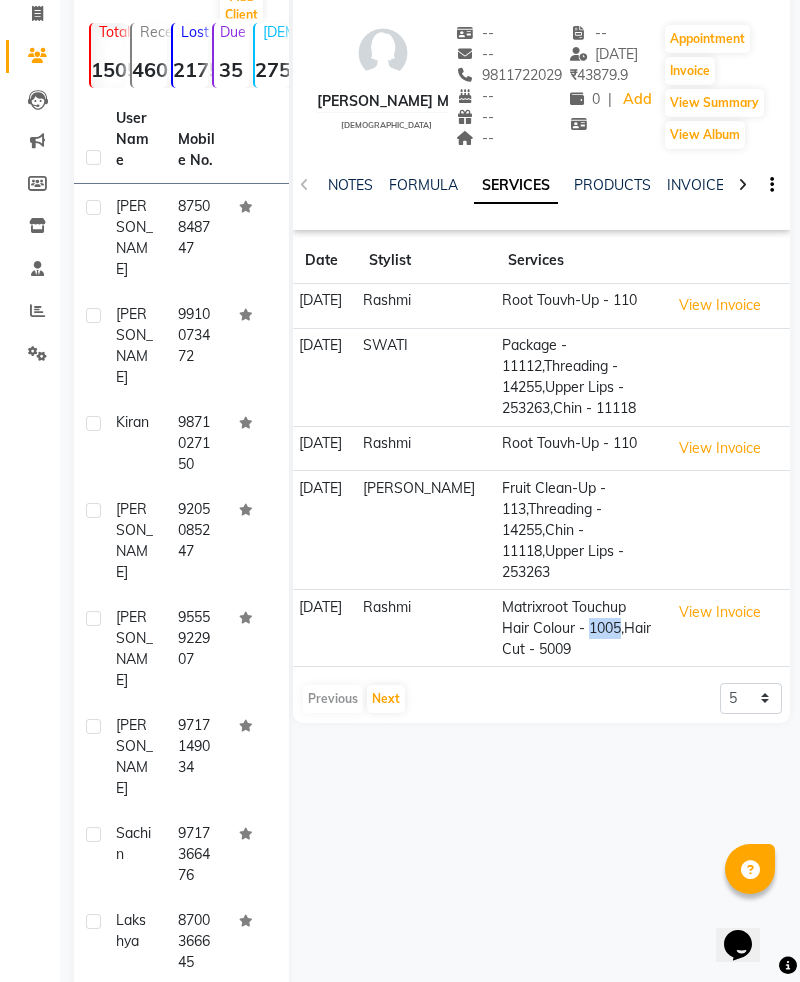 click on "Rashmi" 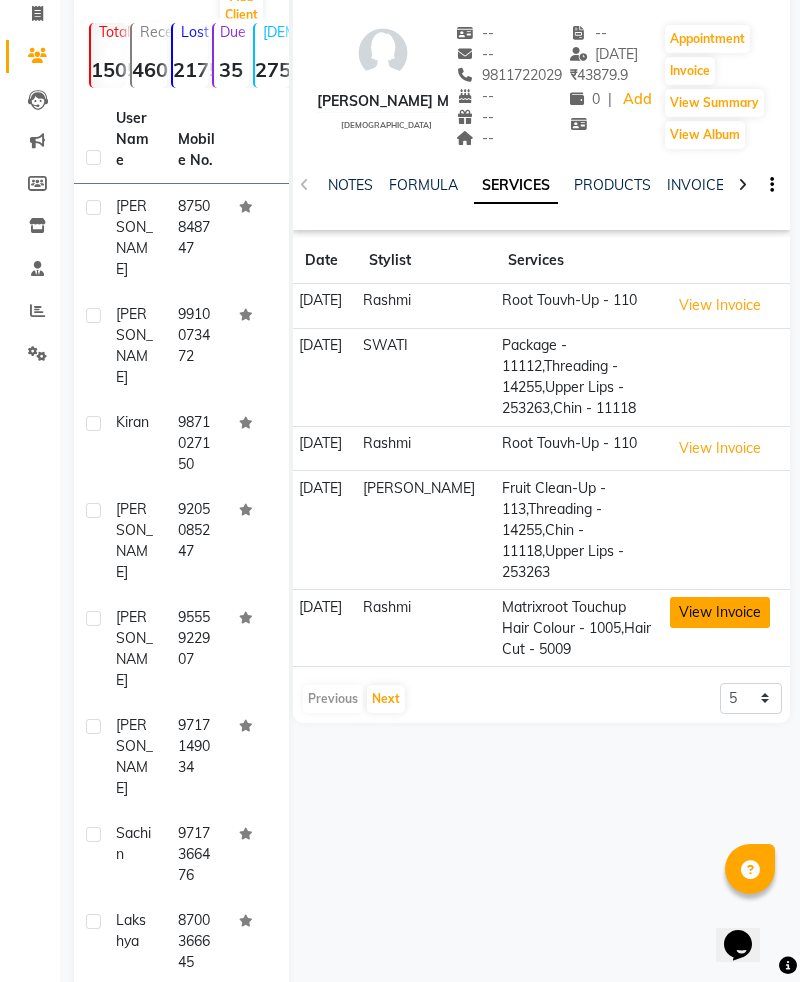 click on "View Invoice" 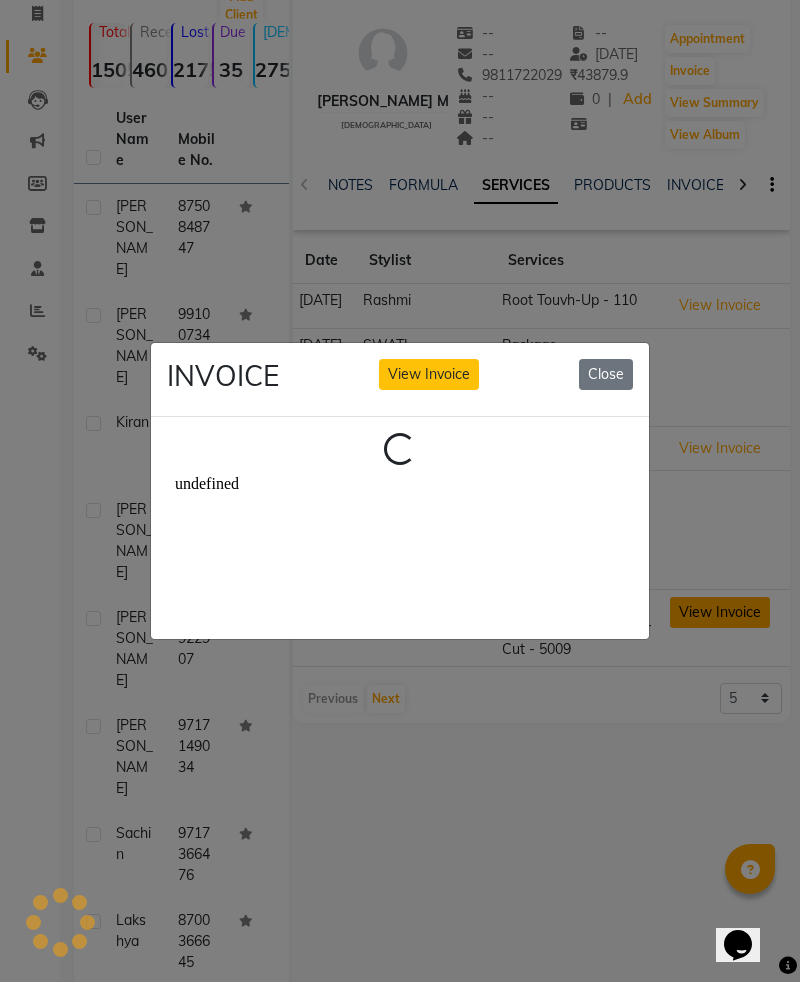 scroll, scrollTop: 0, scrollLeft: 0, axis: both 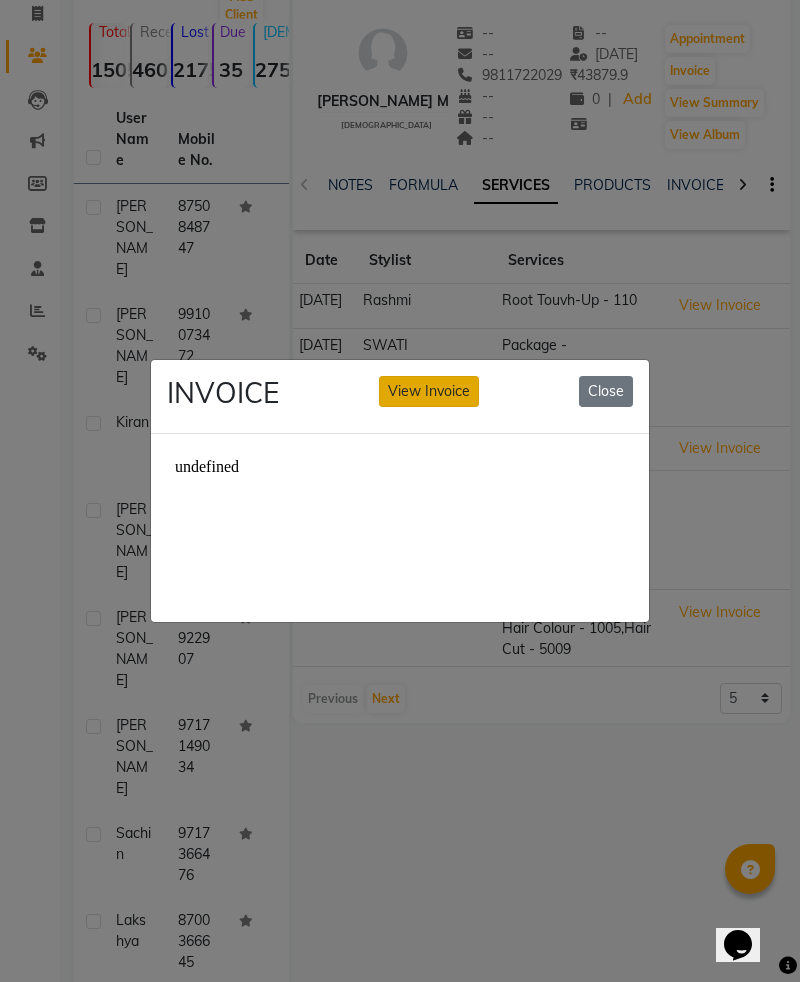 click on "View Invoice" 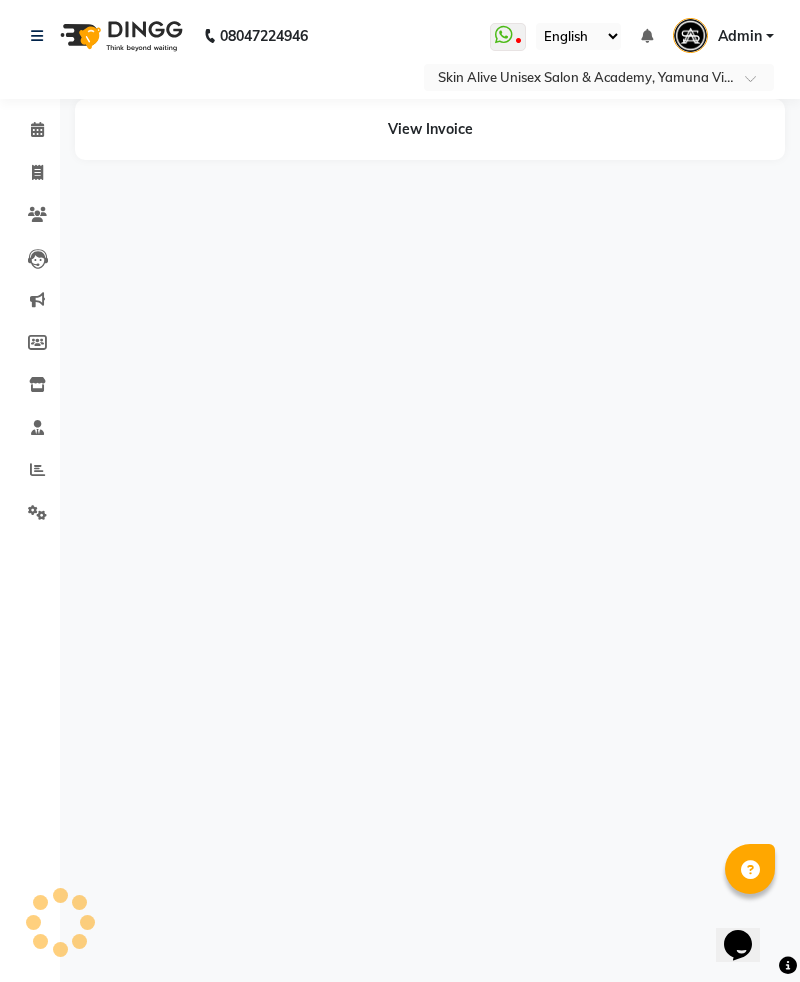 scroll, scrollTop: 0, scrollLeft: 0, axis: both 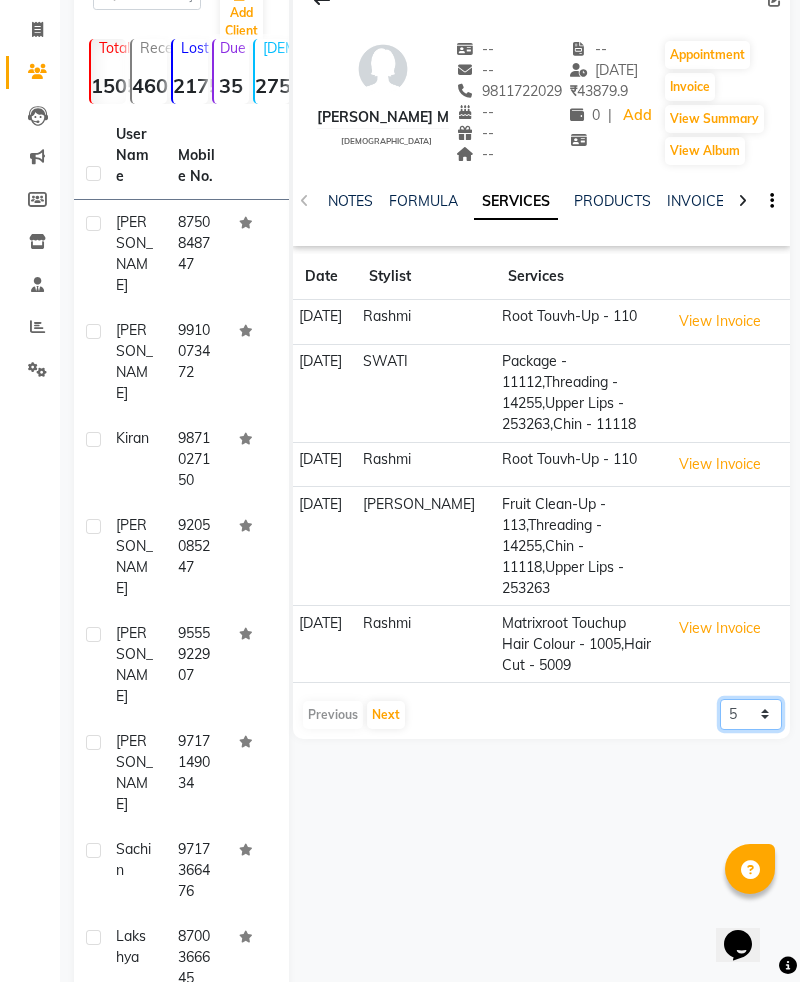 click on "5 10 50 100 500" 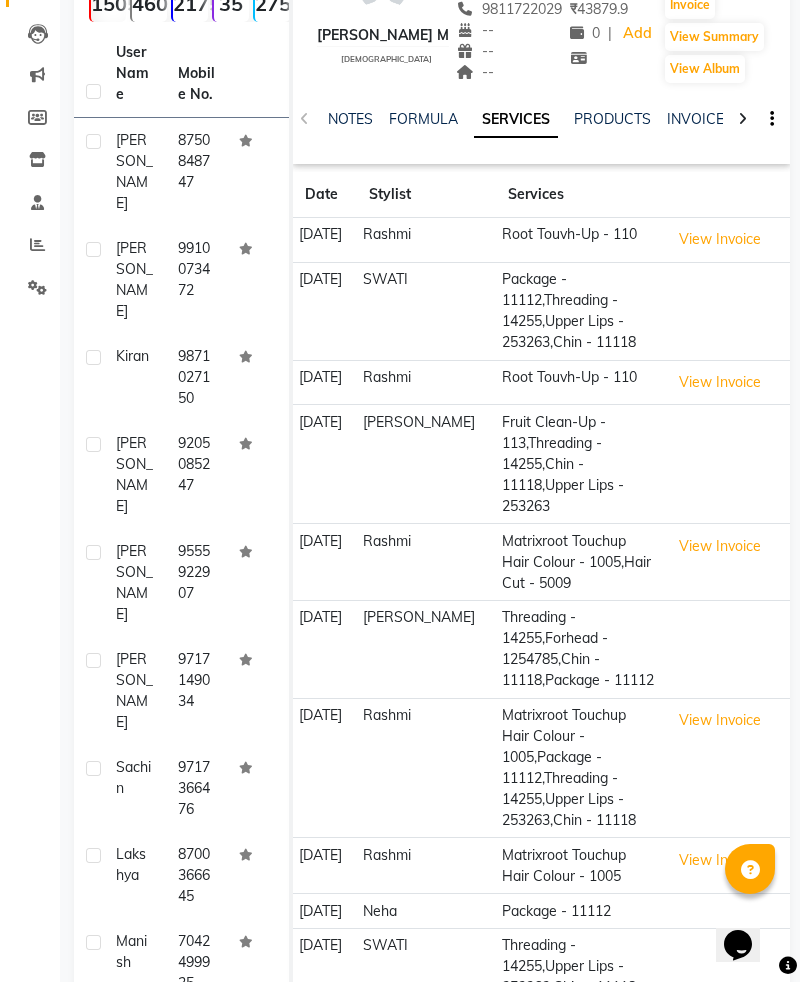 scroll, scrollTop: 226, scrollLeft: 0, axis: vertical 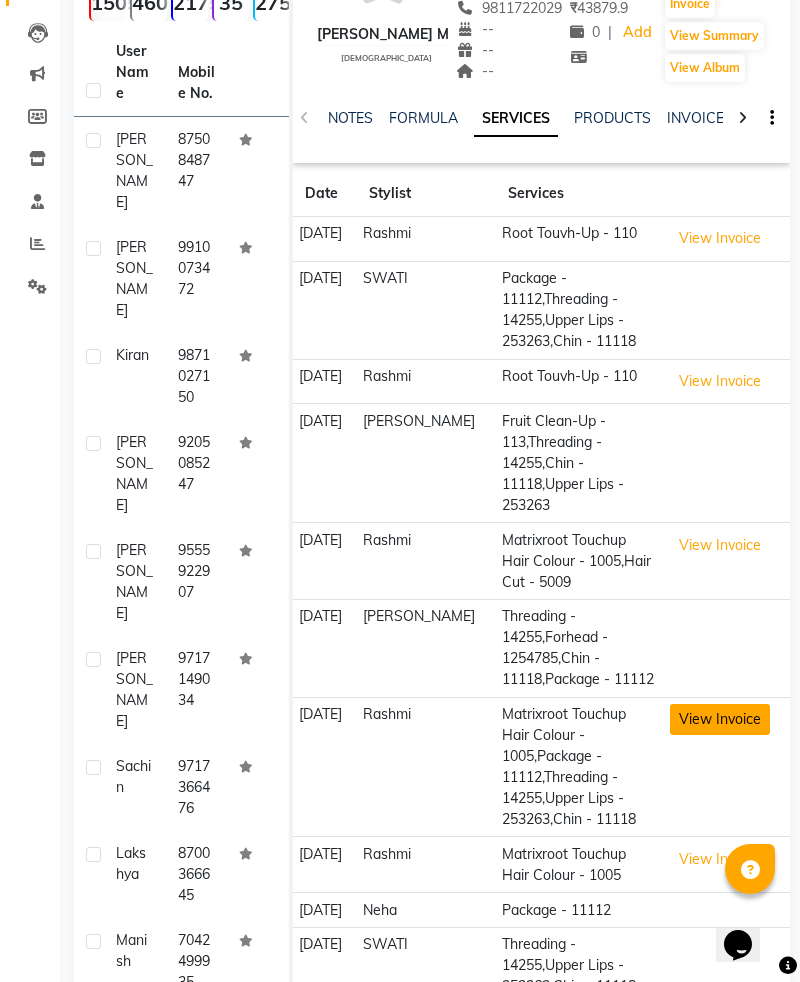 click on "View Invoice" 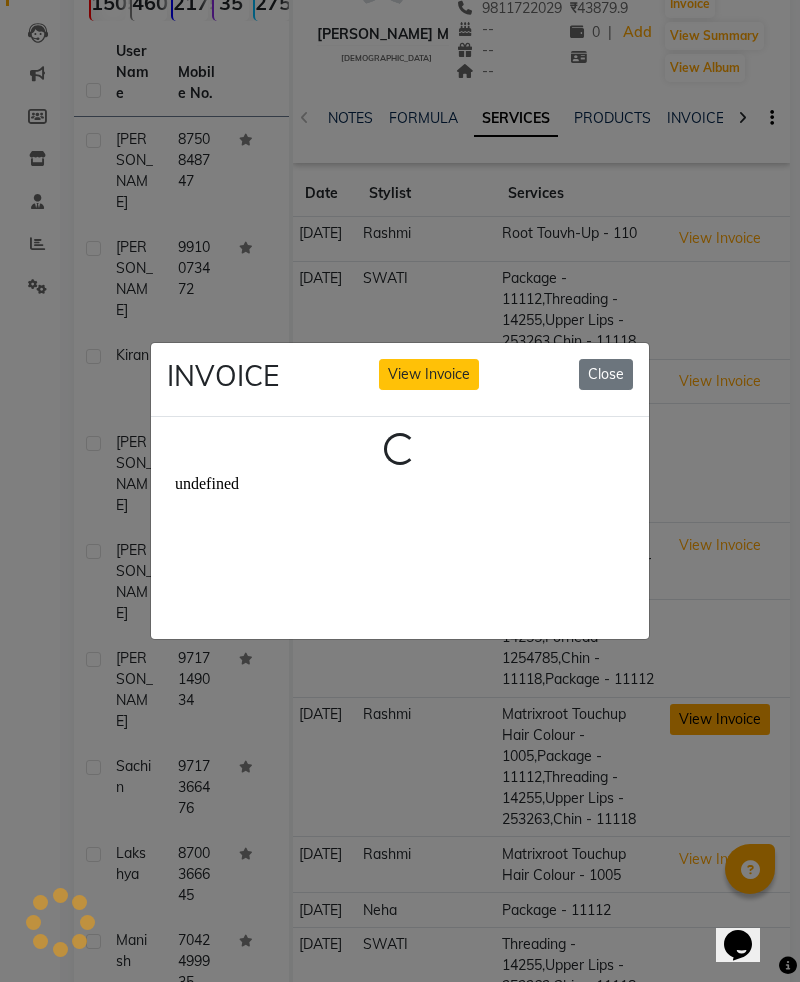 scroll, scrollTop: 0, scrollLeft: 0, axis: both 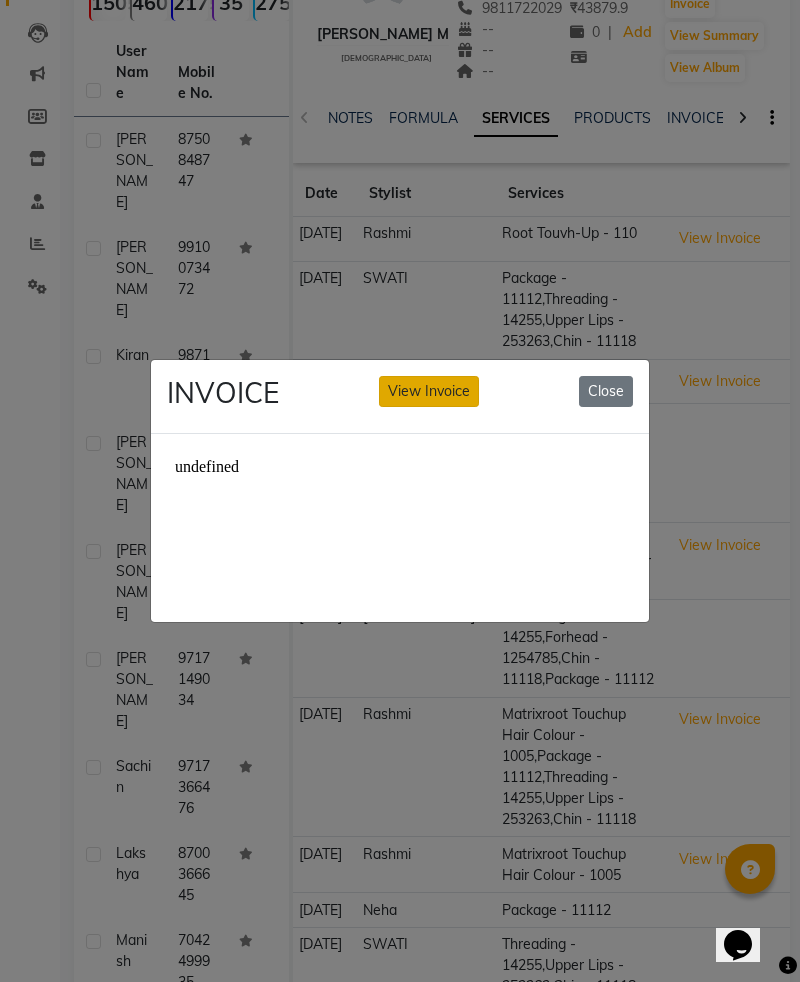 click on "View Invoice" 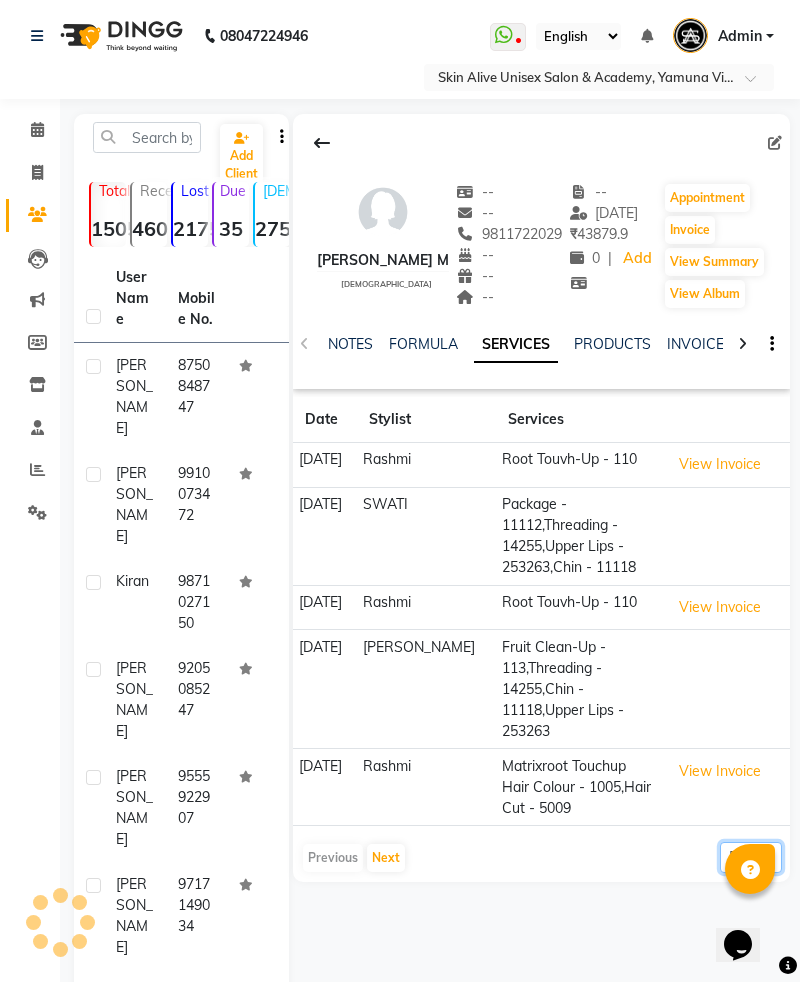 click on "5 10 50 100 500" 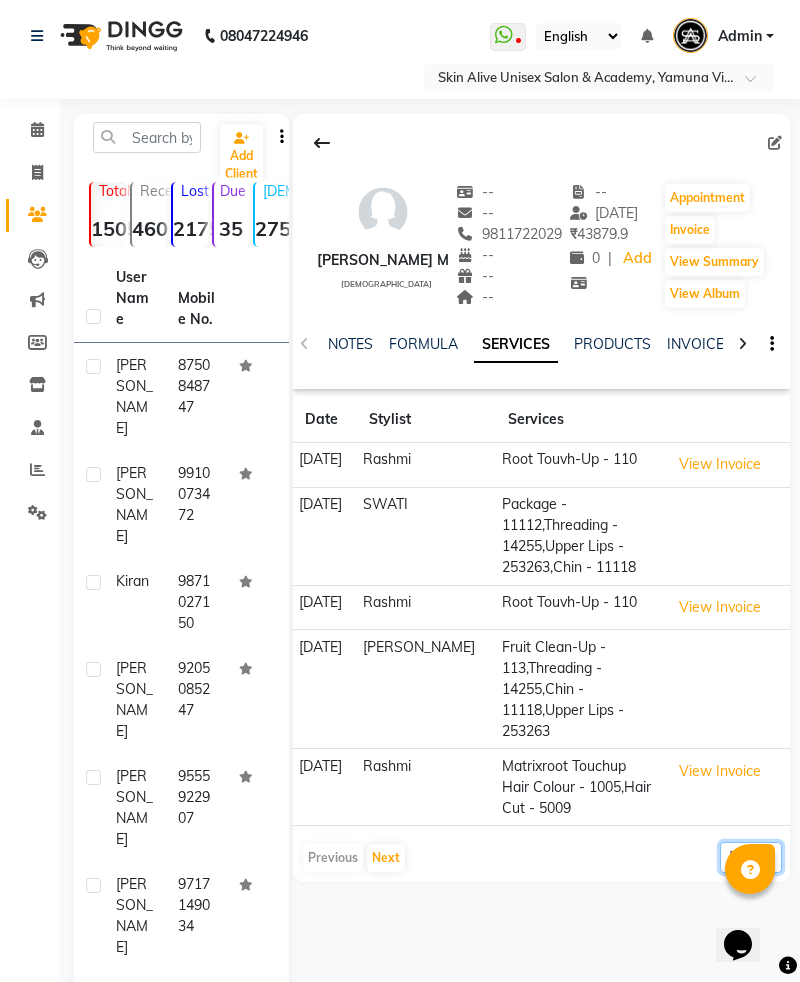select on "500" 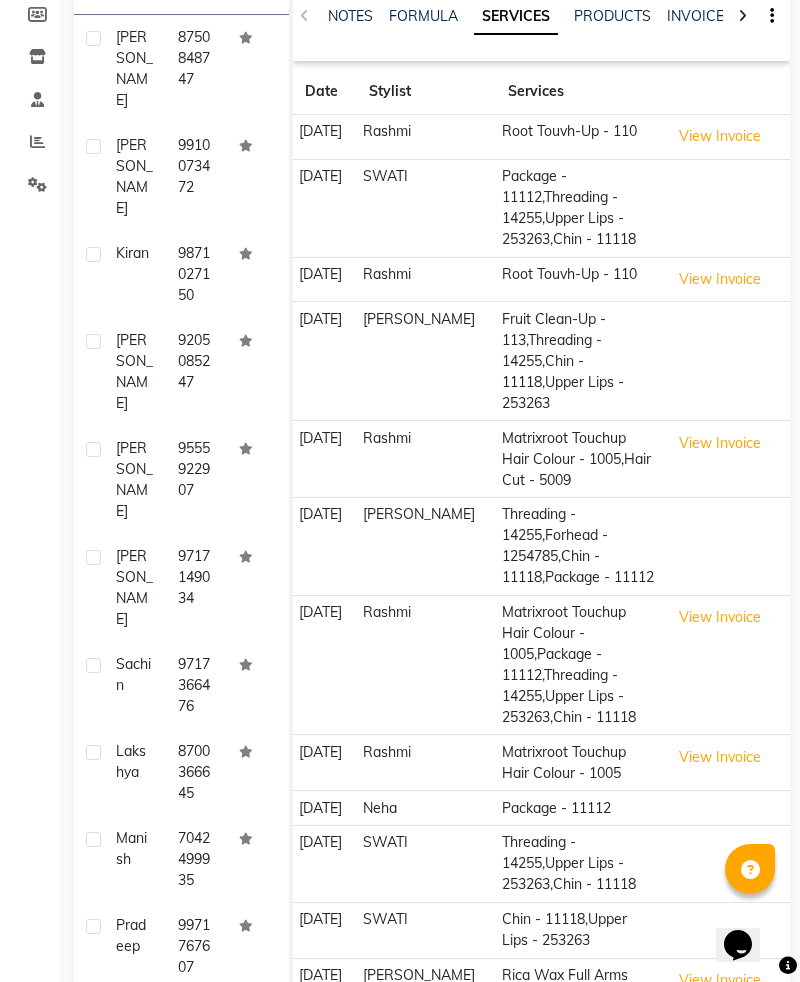 scroll, scrollTop: 329, scrollLeft: 0, axis: vertical 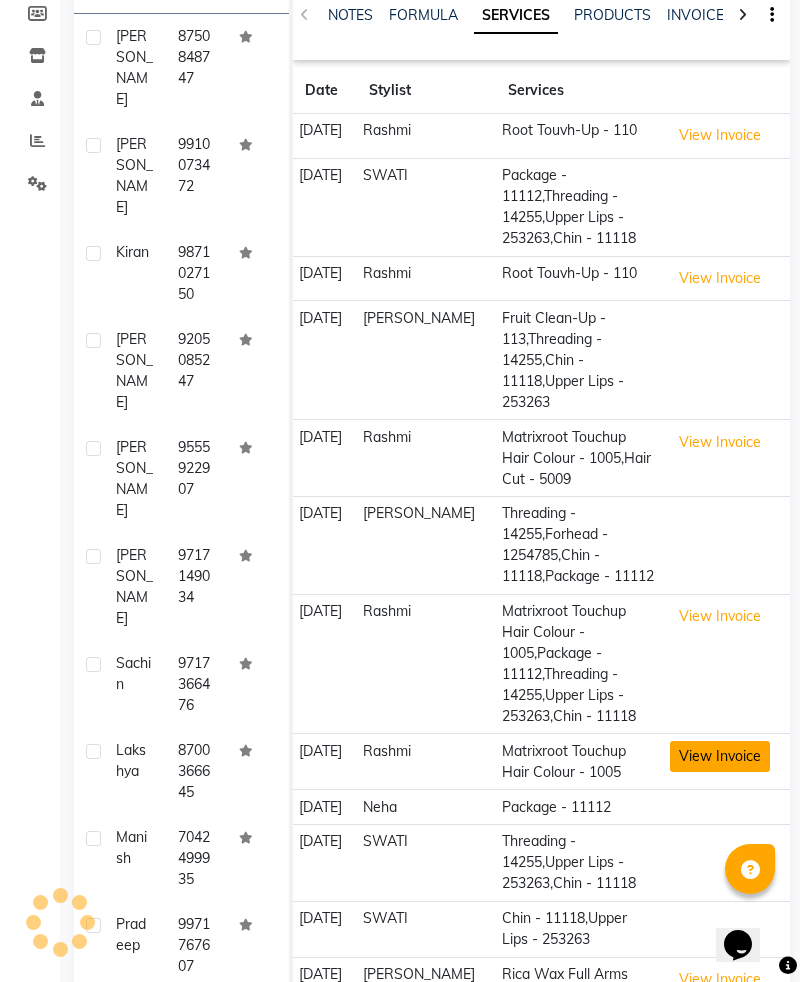 click on "View Invoice" 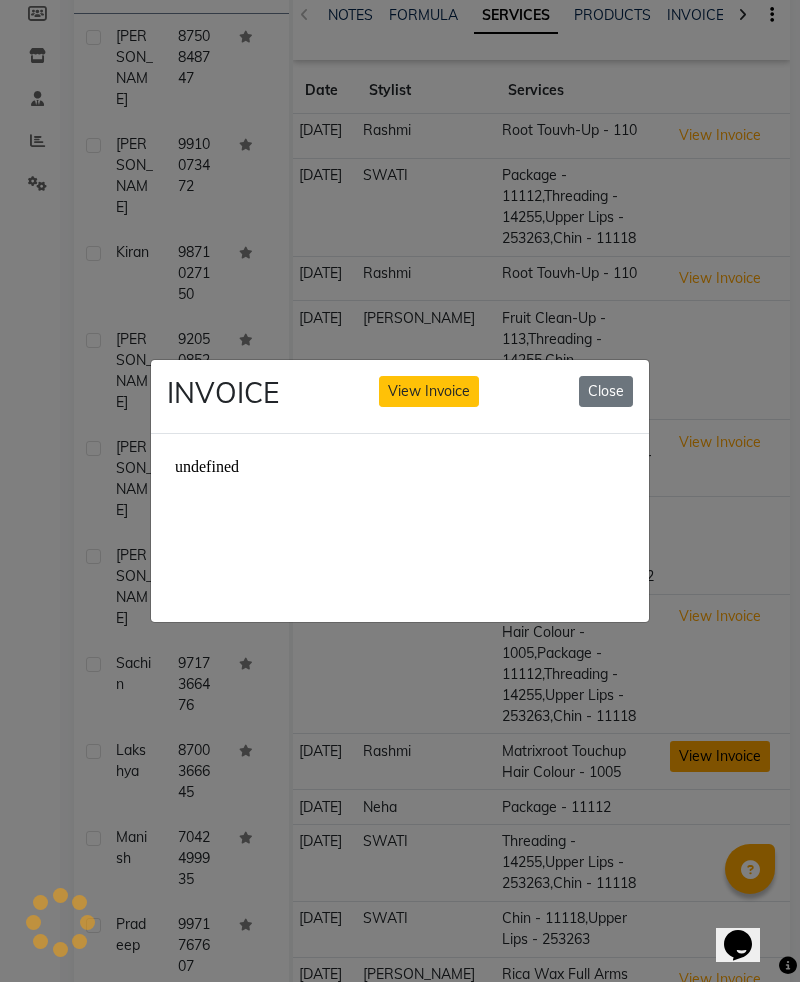 scroll, scrollTop: 0, scrollLeft: 0, axis: both 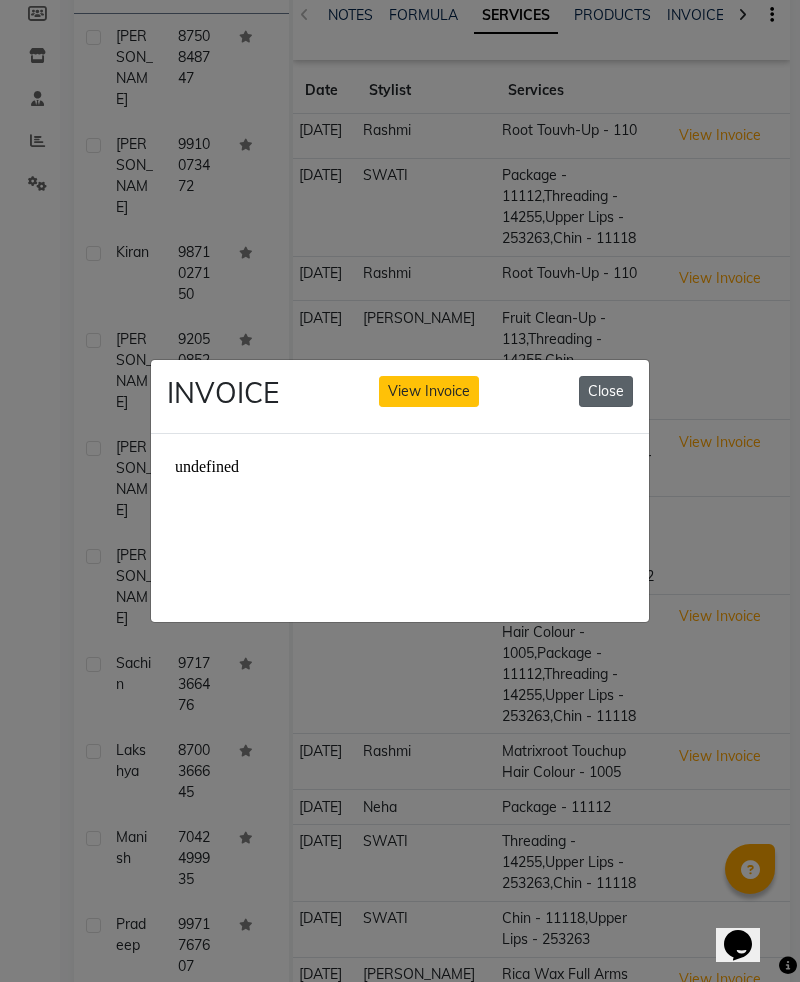 click on "Close" 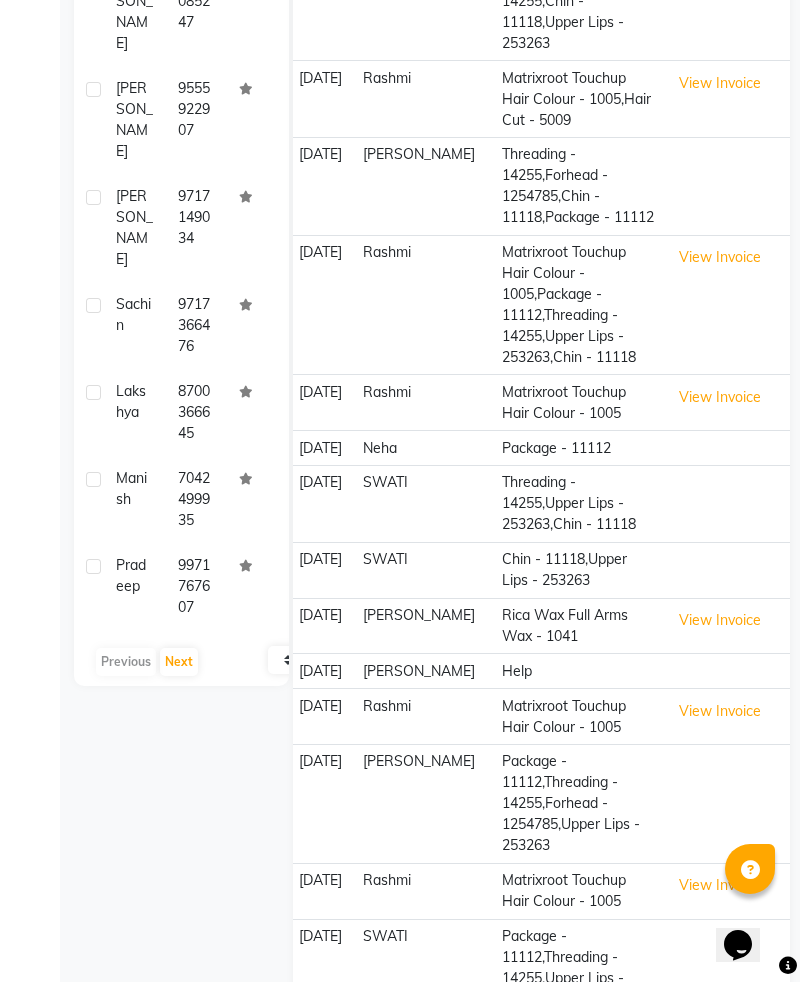 scroll, scrollTop: 696, scrollLeft: 0, axis: vertical 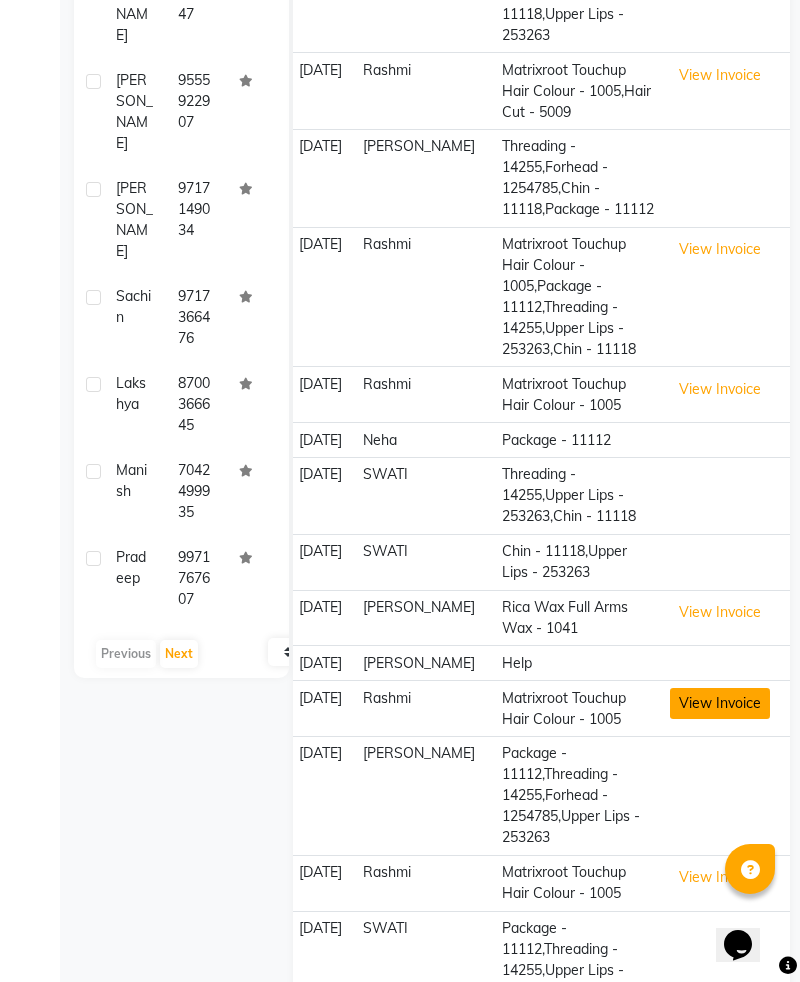click on "View Invoice" 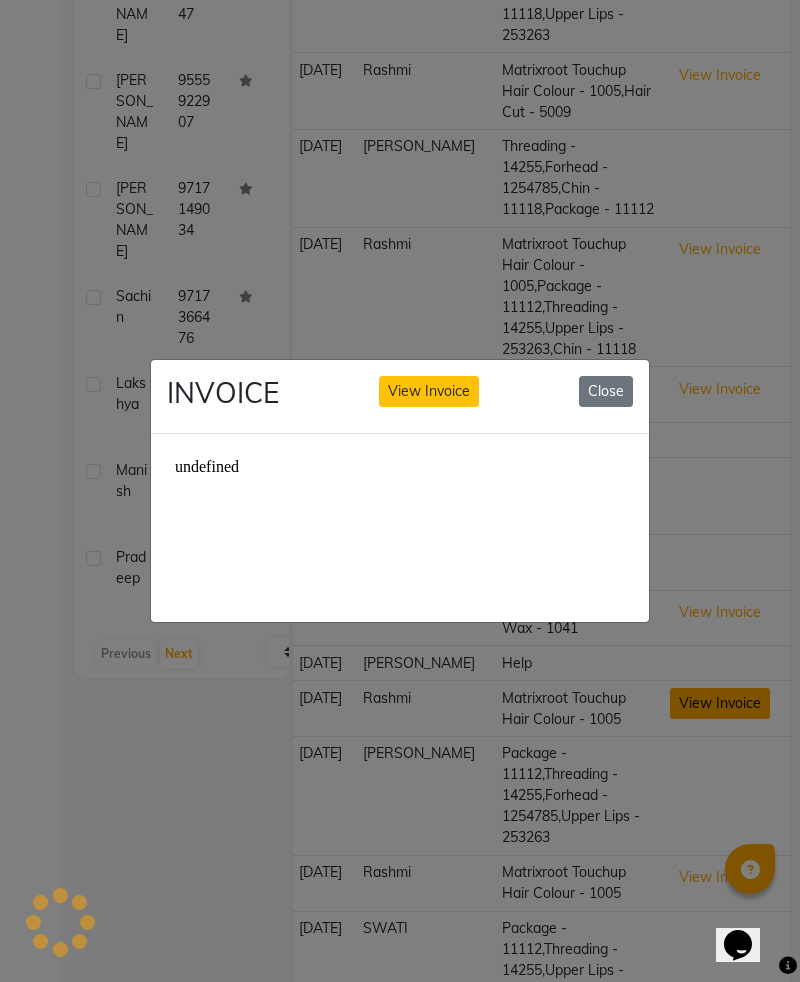 scroll, scrollTop: 0, scrollLeft: 0, axis: both 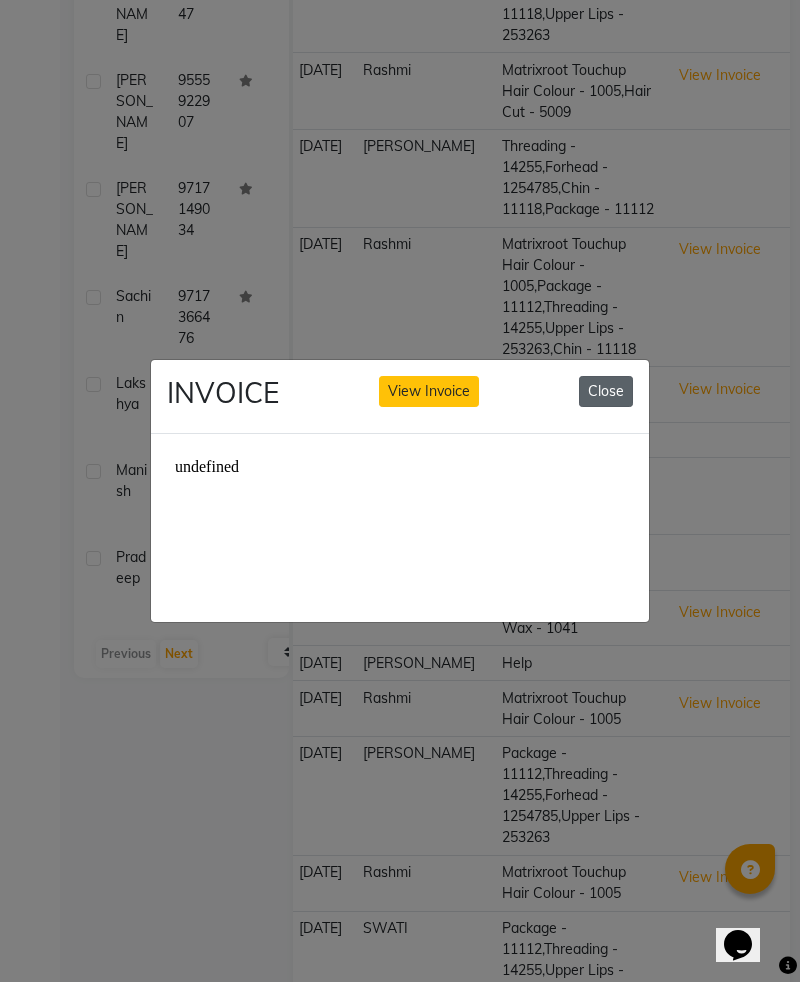 click on "Close" 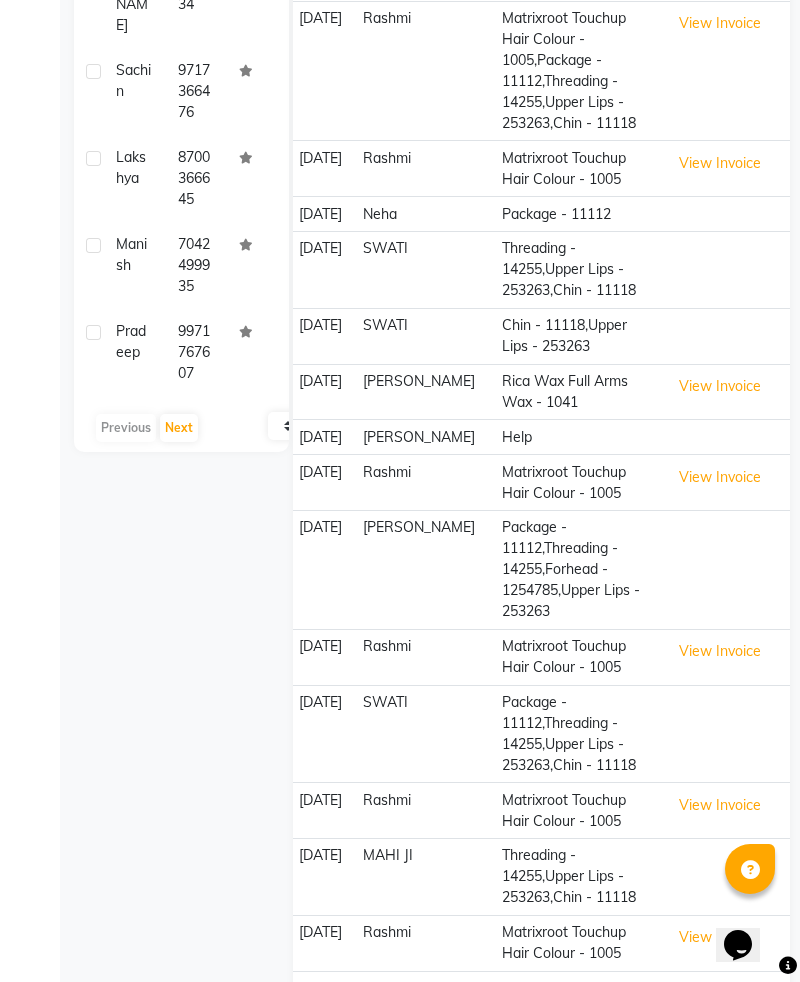 scroll, scrollTop: 926, scrollLeft: 0, axis: vertical 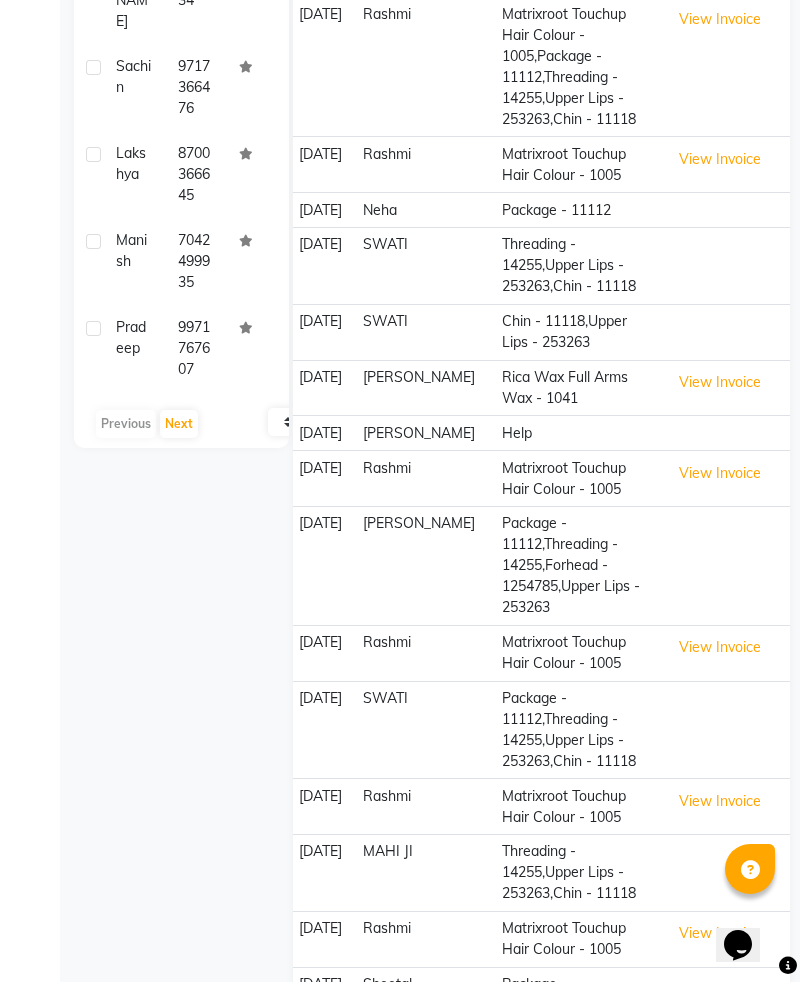 click 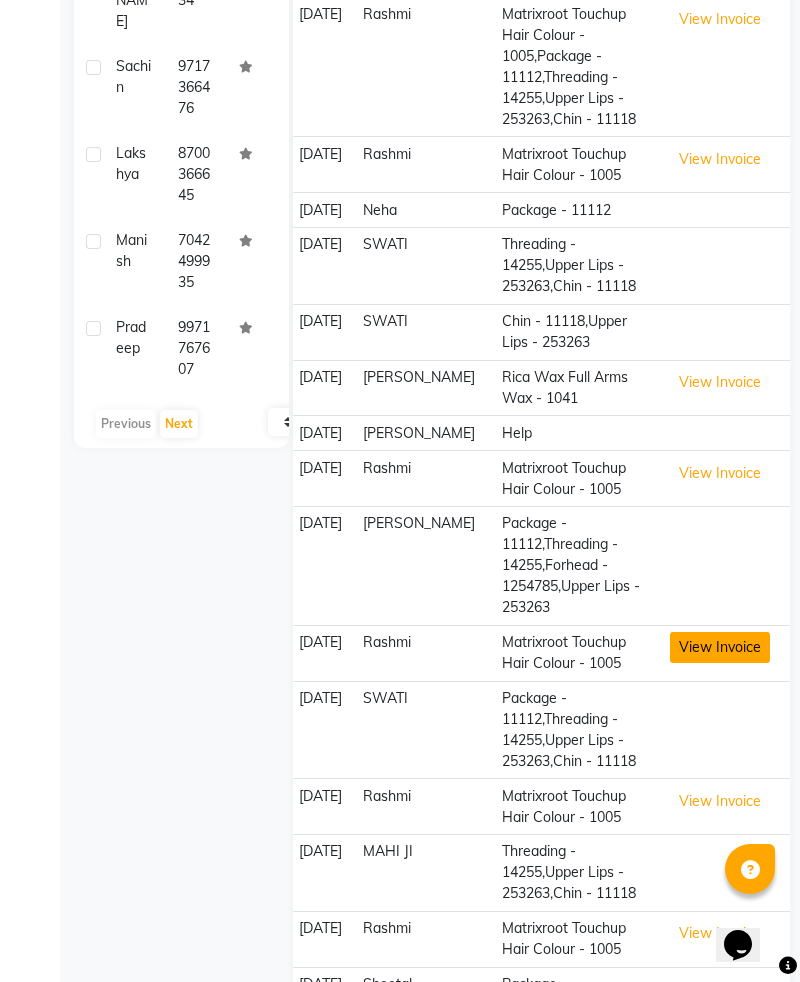 click on "View Invoice" 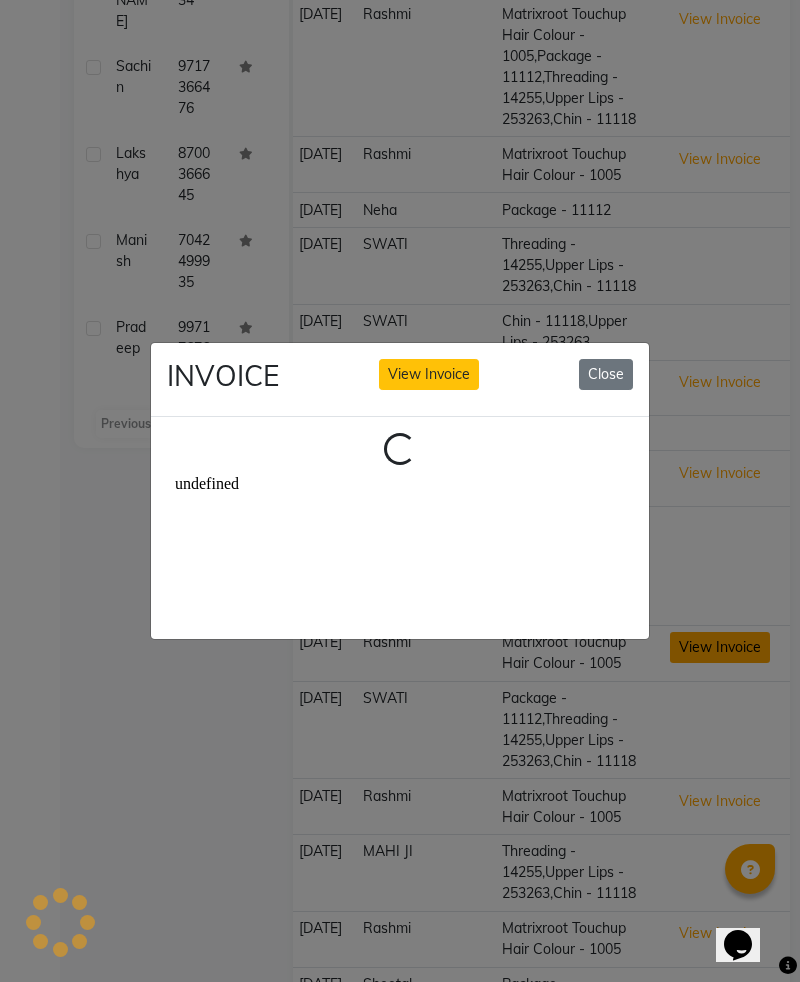 scroll, scrollTop: 0, scrollLeft: 0, axis: both 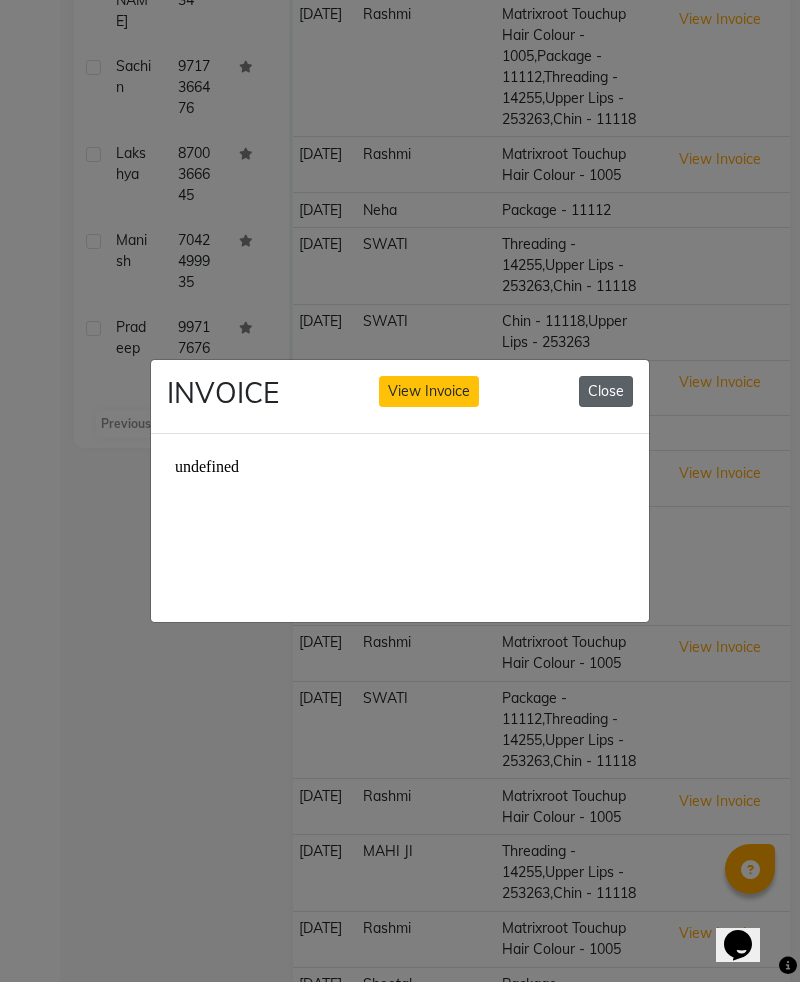click on "Close" 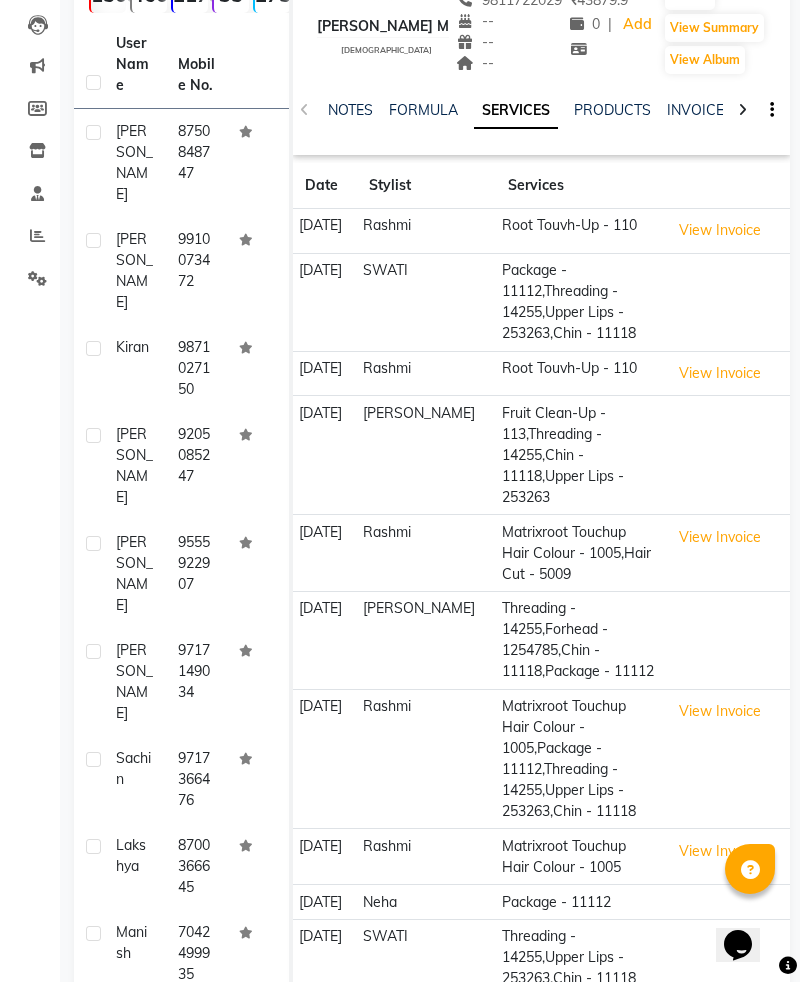 scroll, scrollTop: 0, scrollLeft: 0, axis: both 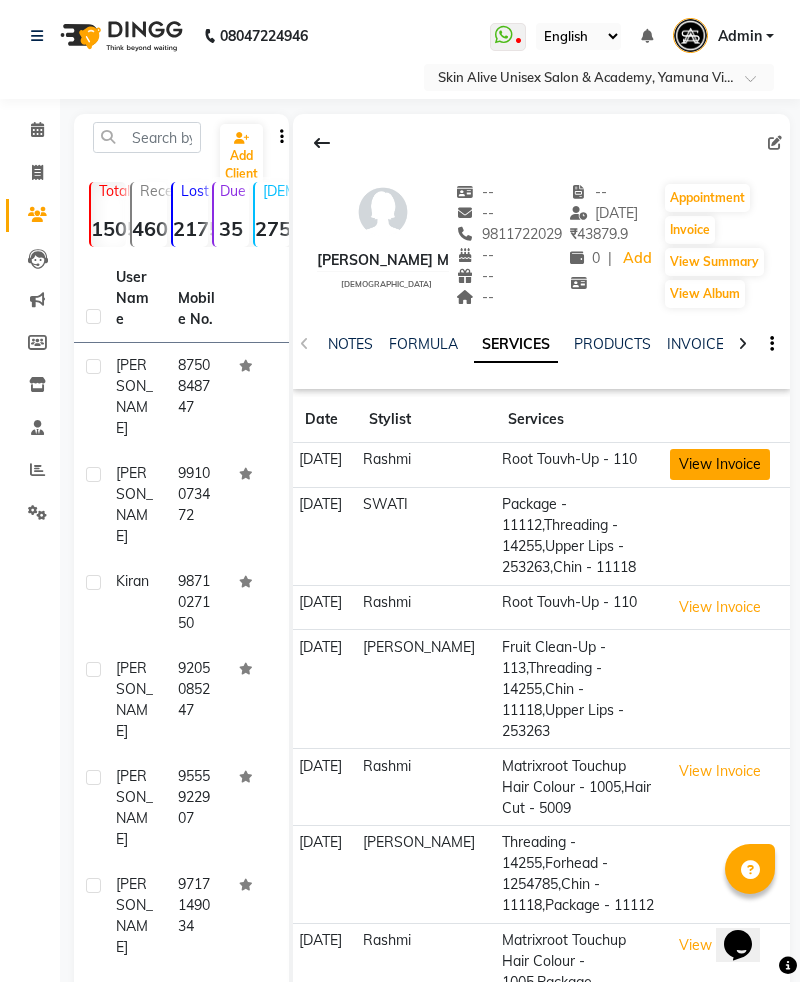 click on "View Invoice" 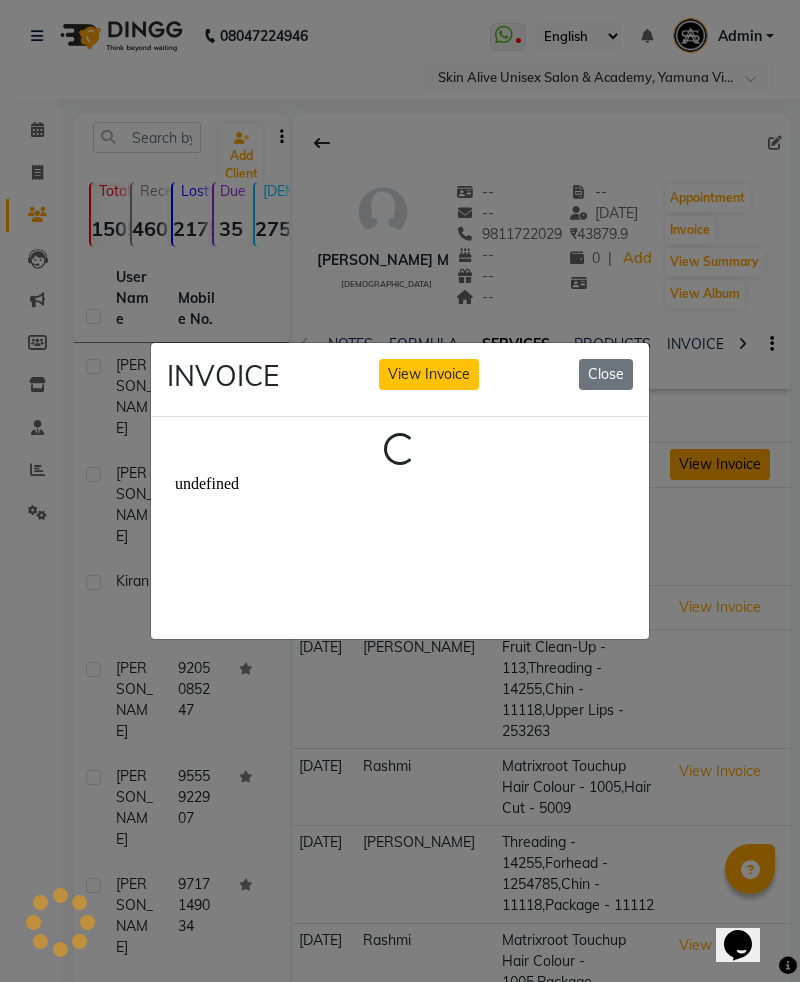 scroll, scrollTop: 0, scrollLeft: 0, axis: both 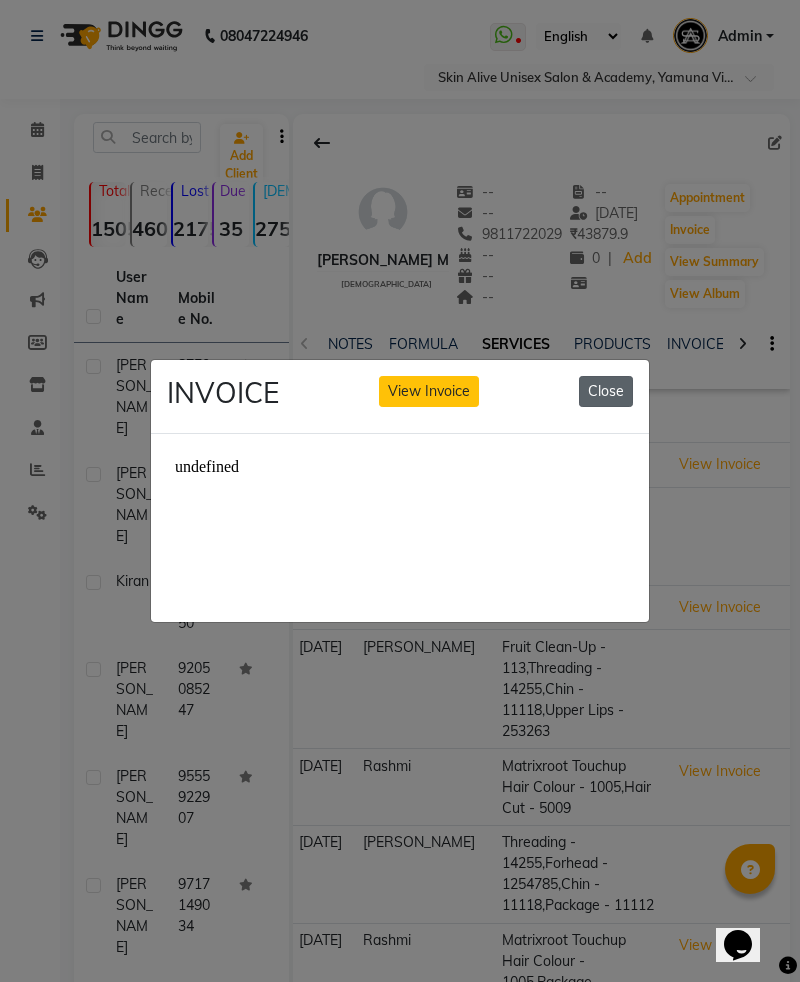click on "Close" 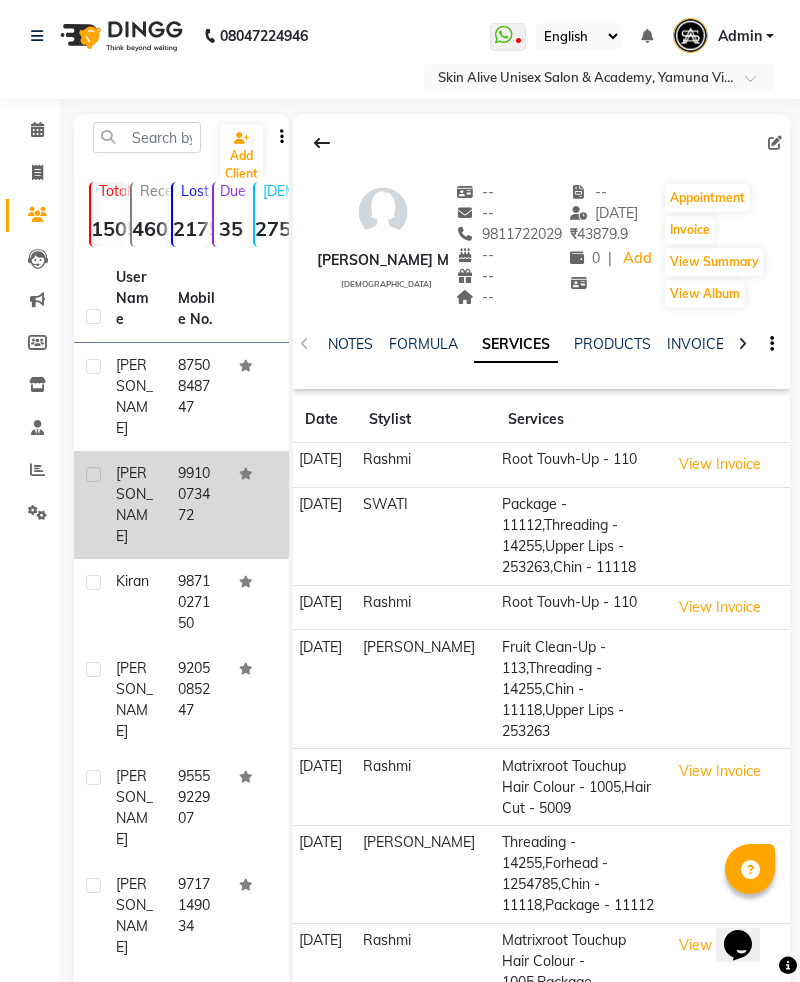 click on "9910073472" 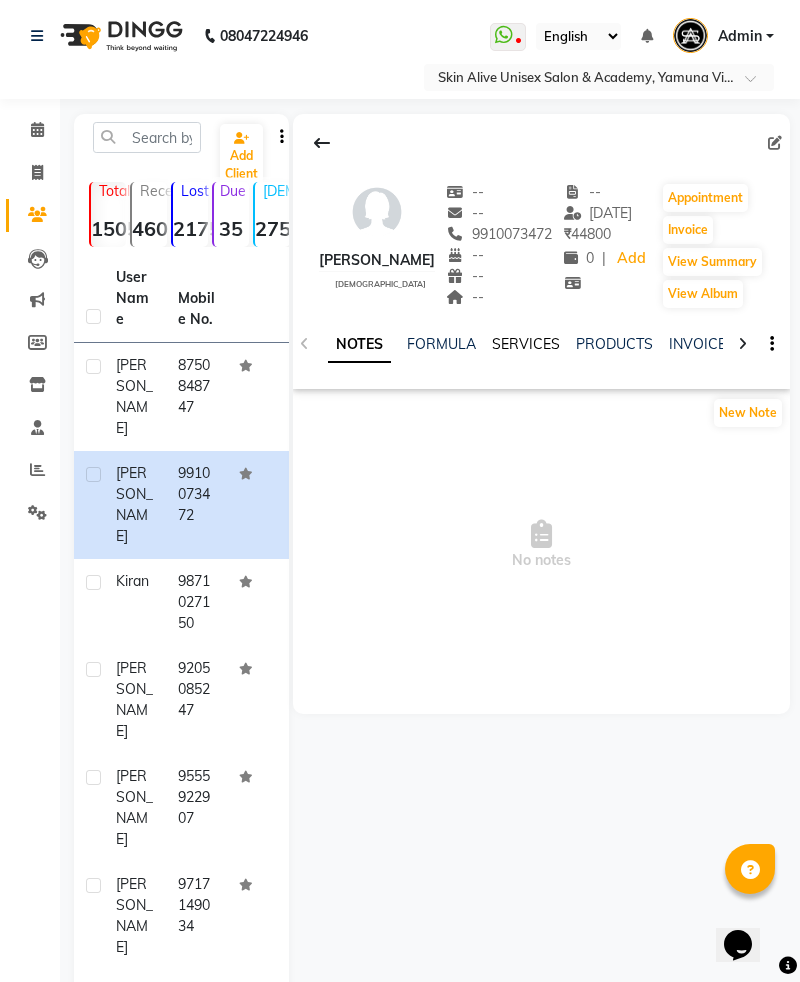 click on "SERVICES" 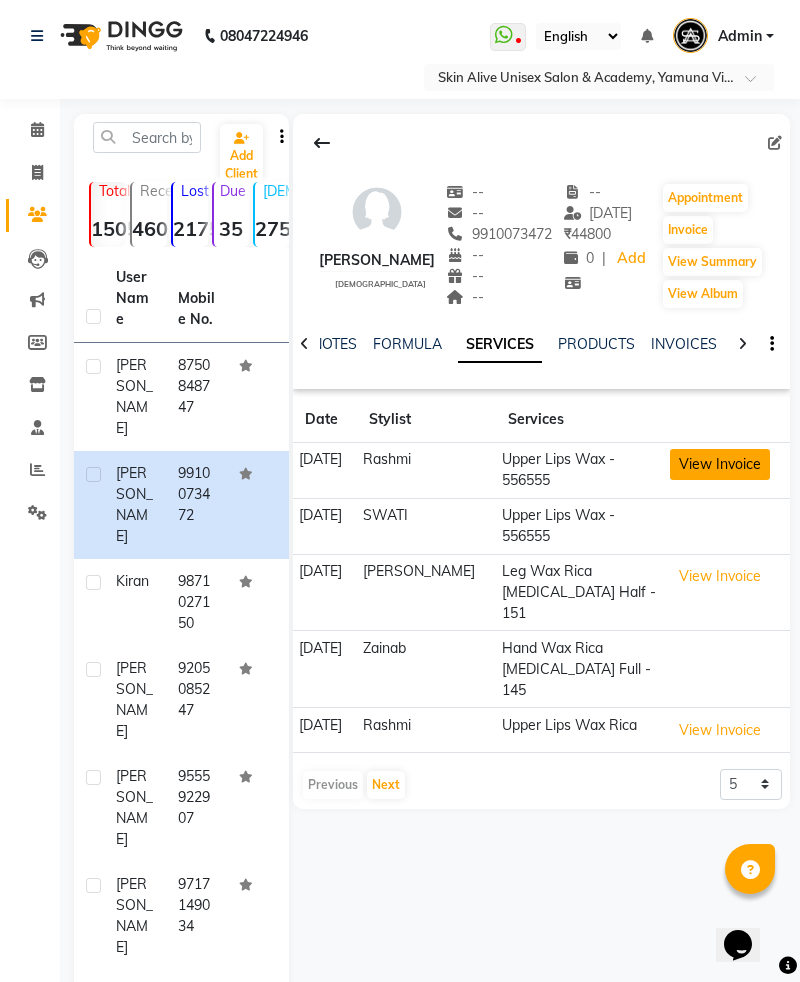 click on "View Invoice" 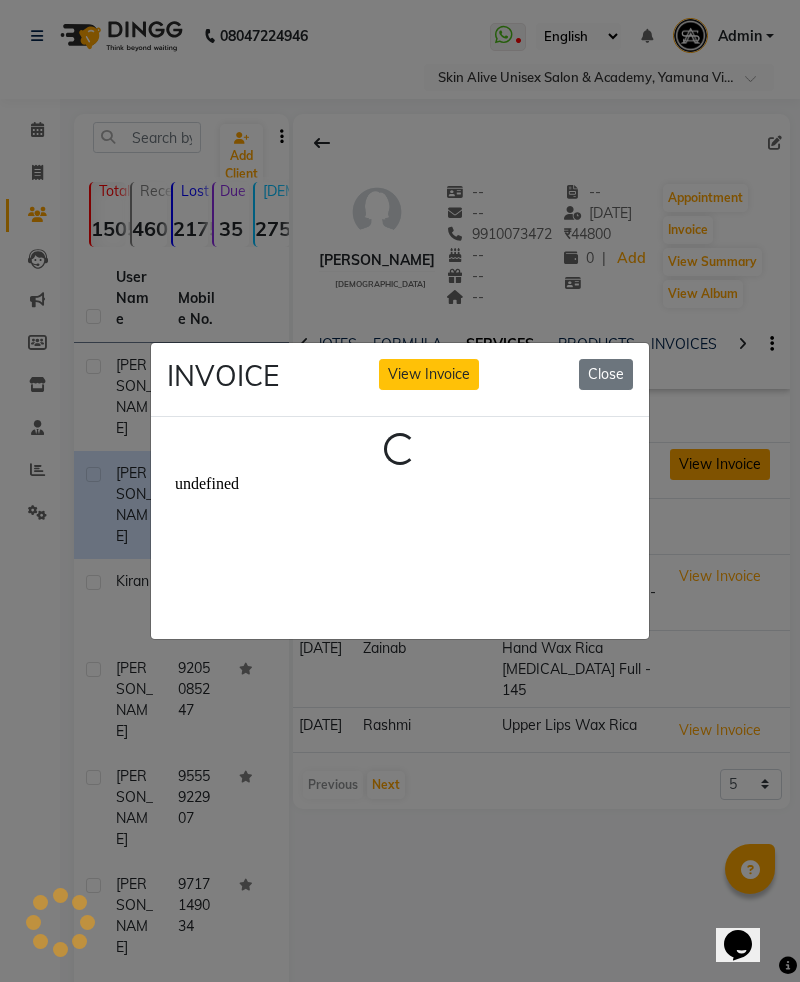 scroll, scrollTop: 0, scrollLeft: 0, axis: both 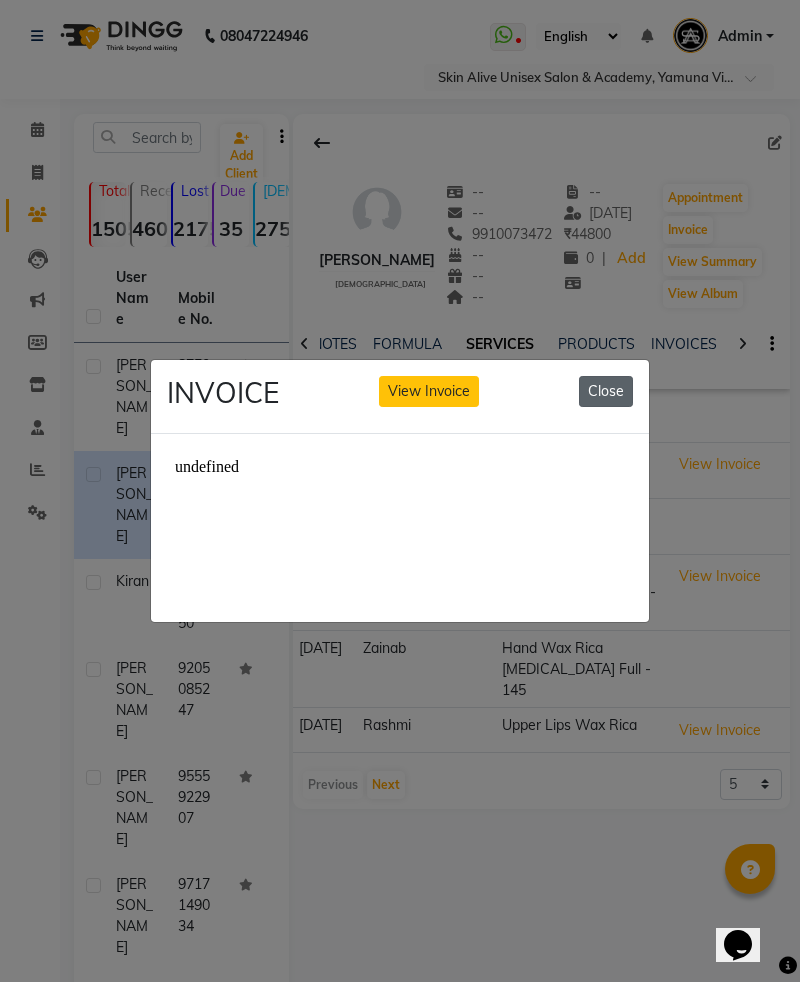 click on "Close" 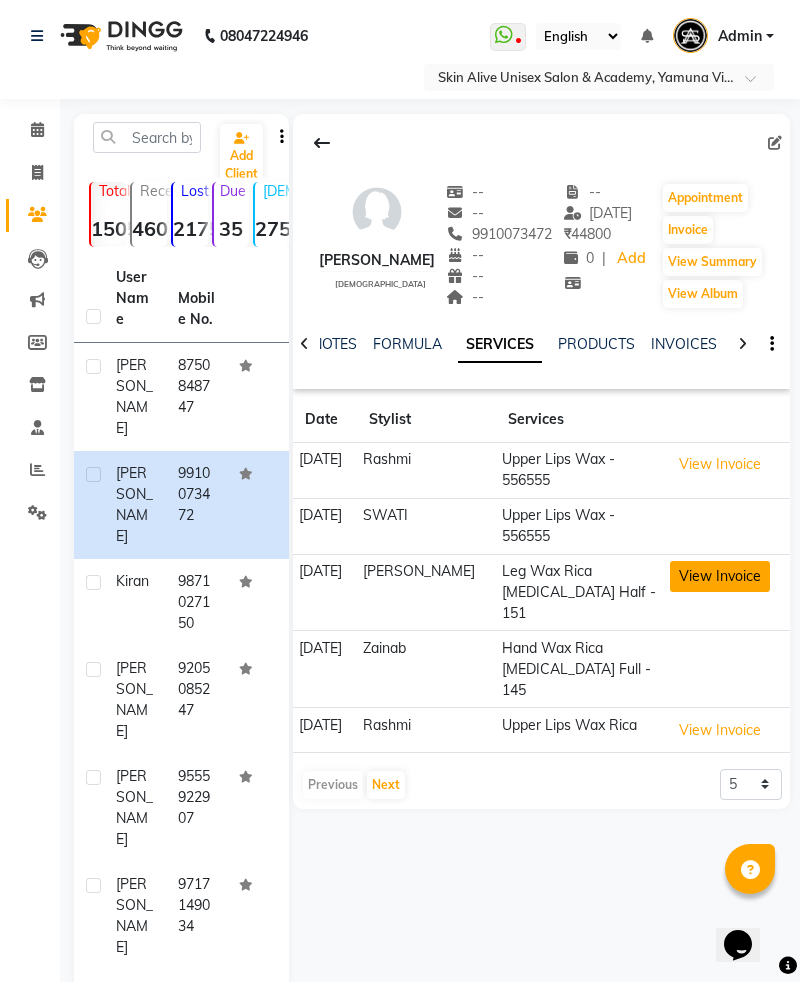 click on "View Invoice" 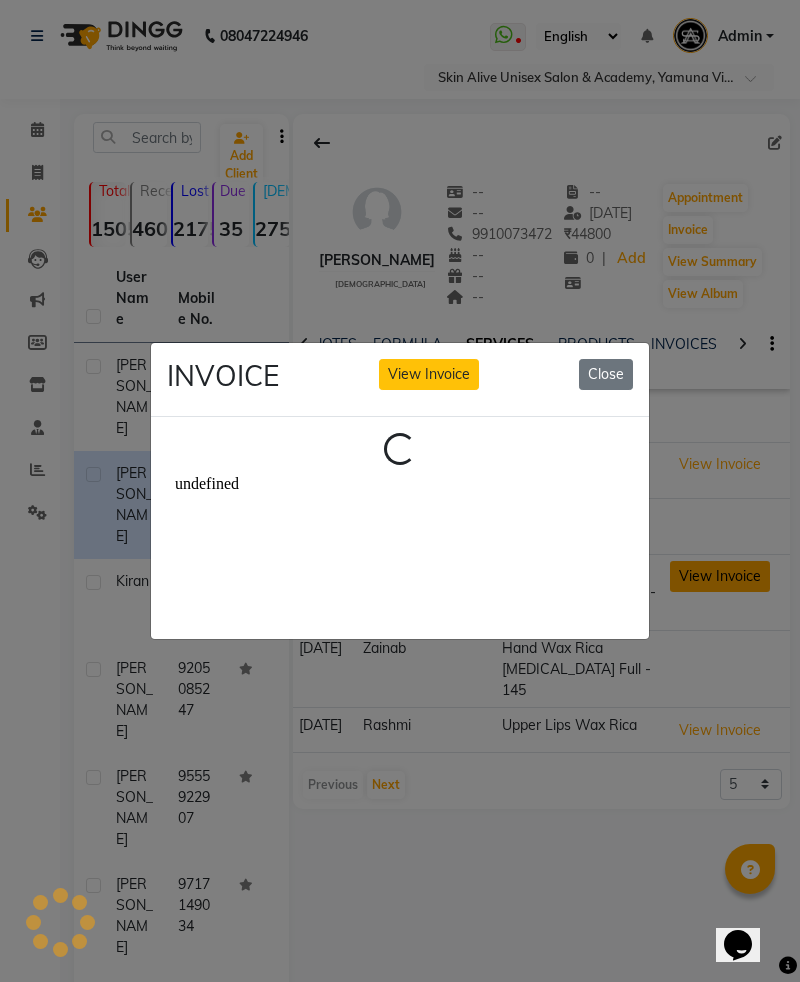 scroll, scrollTop: 0, scrollLeft: 0, axis: both 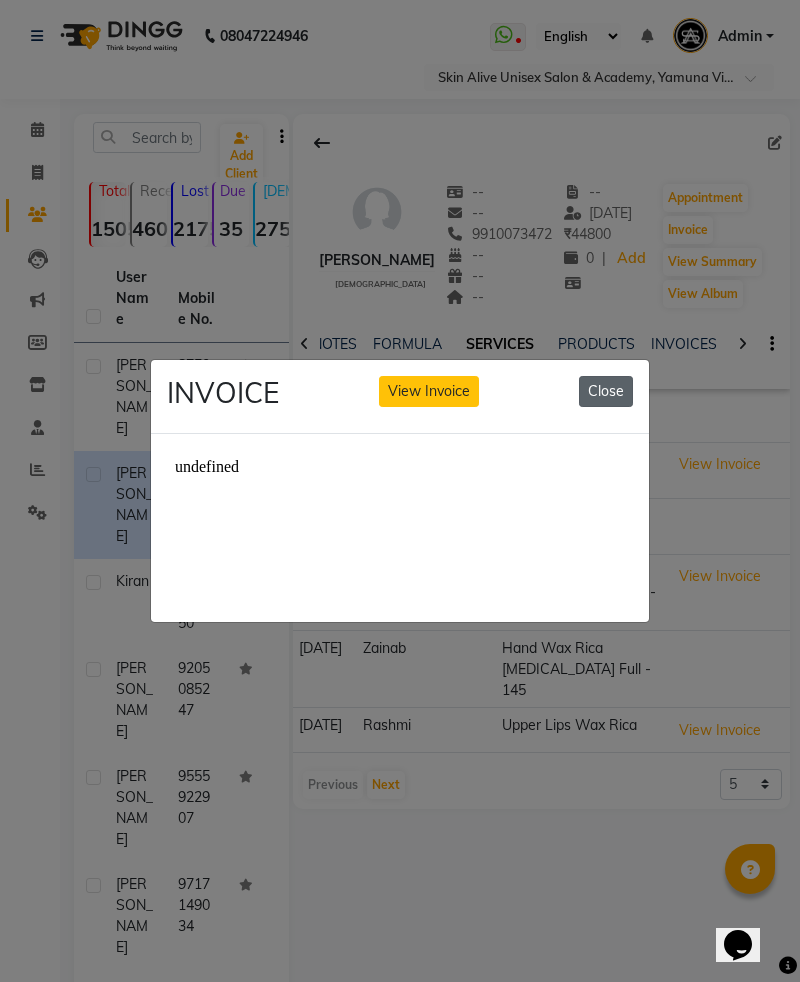 click on "Close" 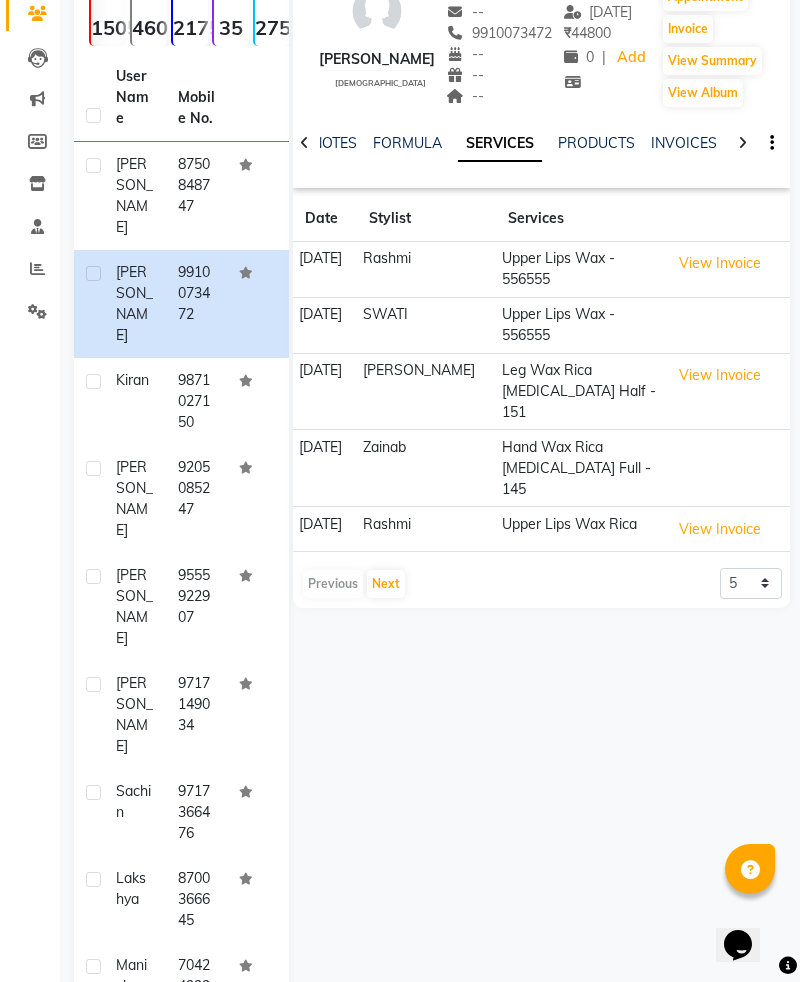 scroll, scrollTop: 0, scrollLeft: 0, axis: both 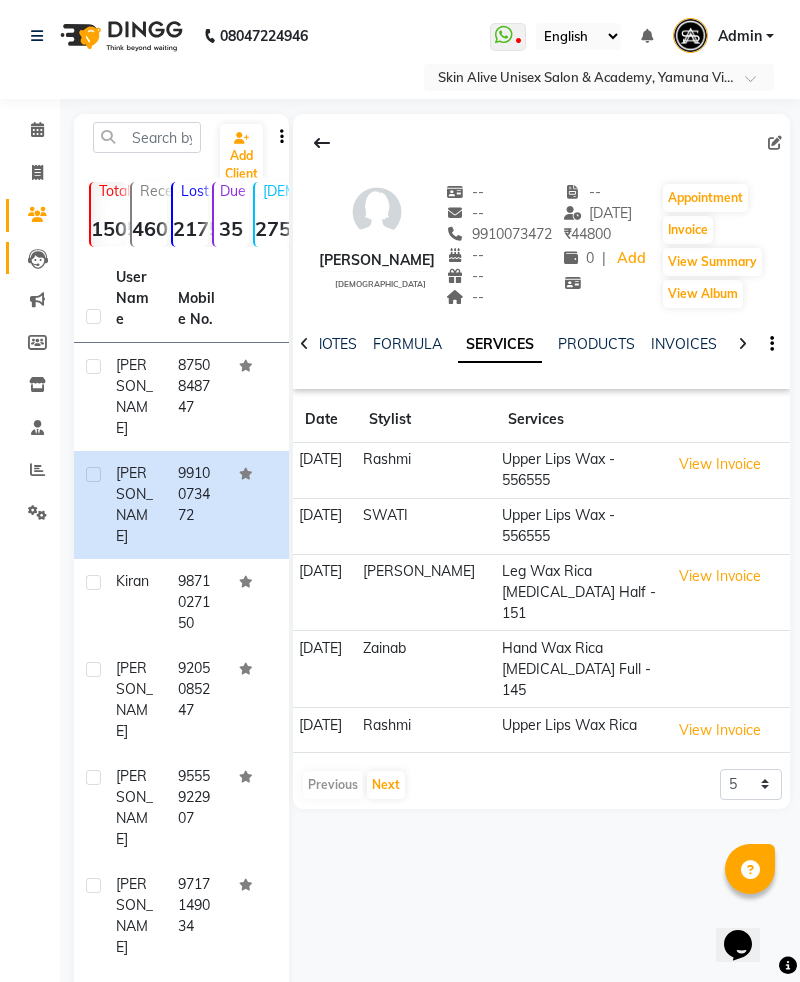 click 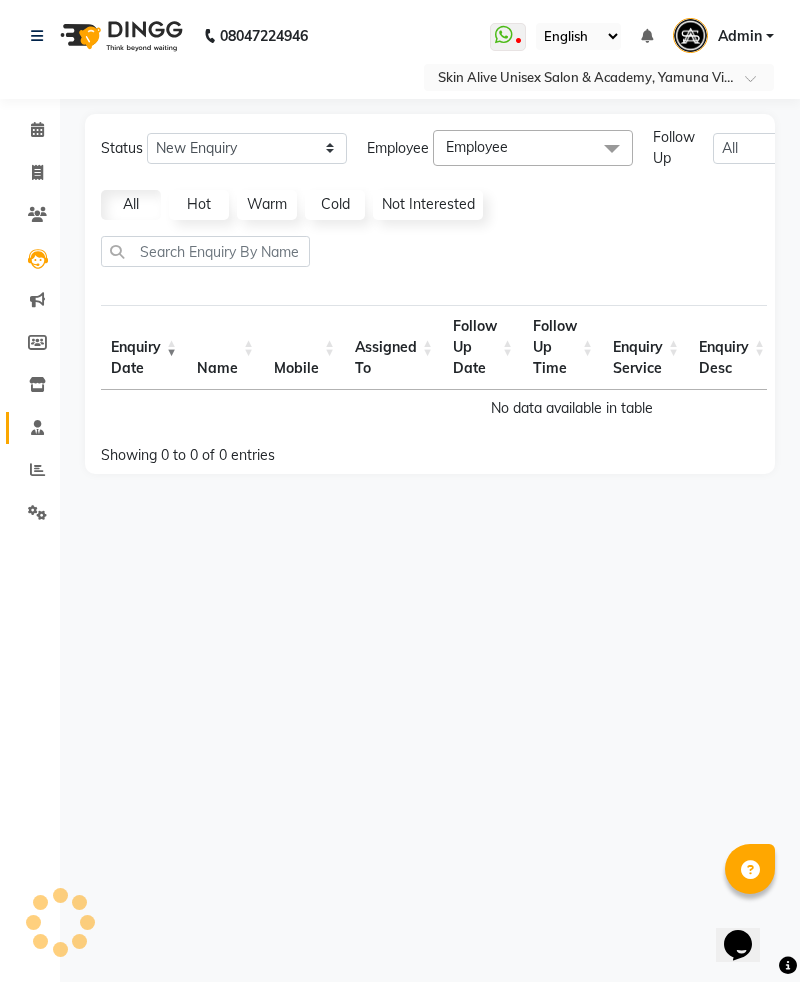 click 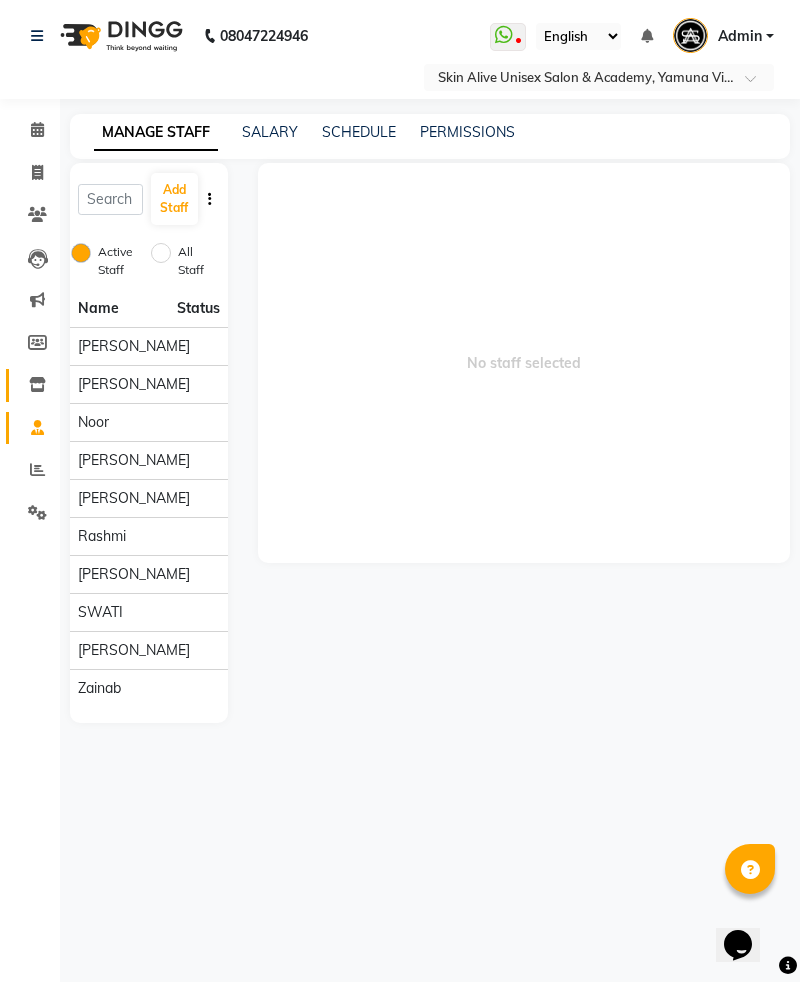 click 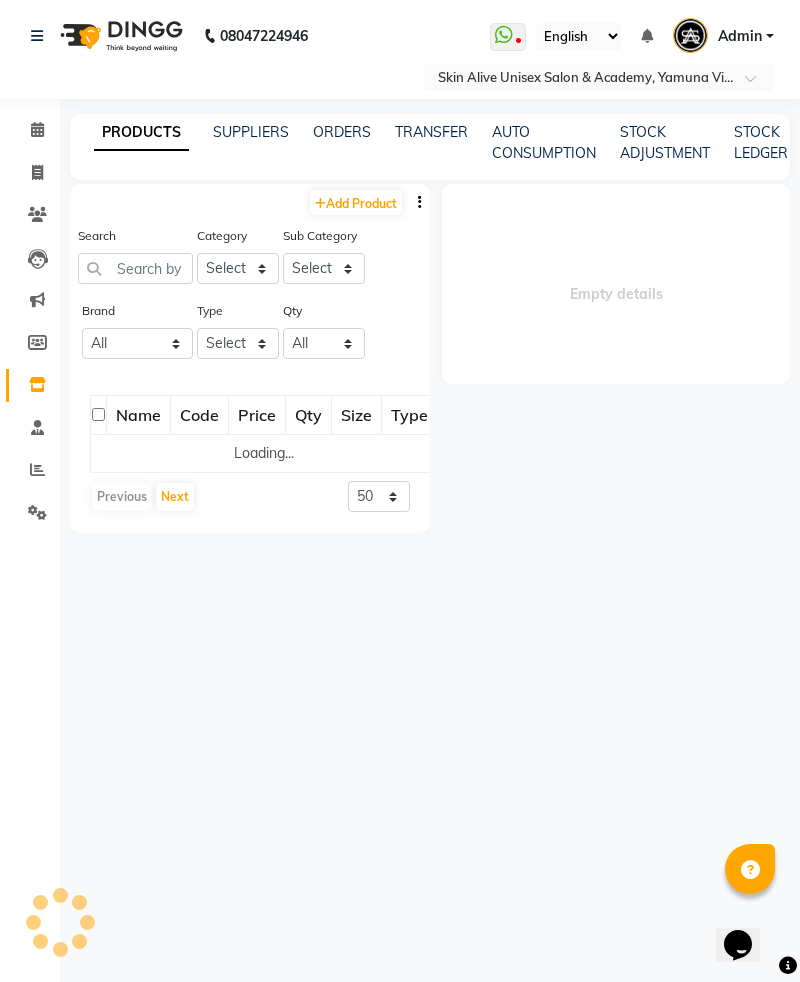 select 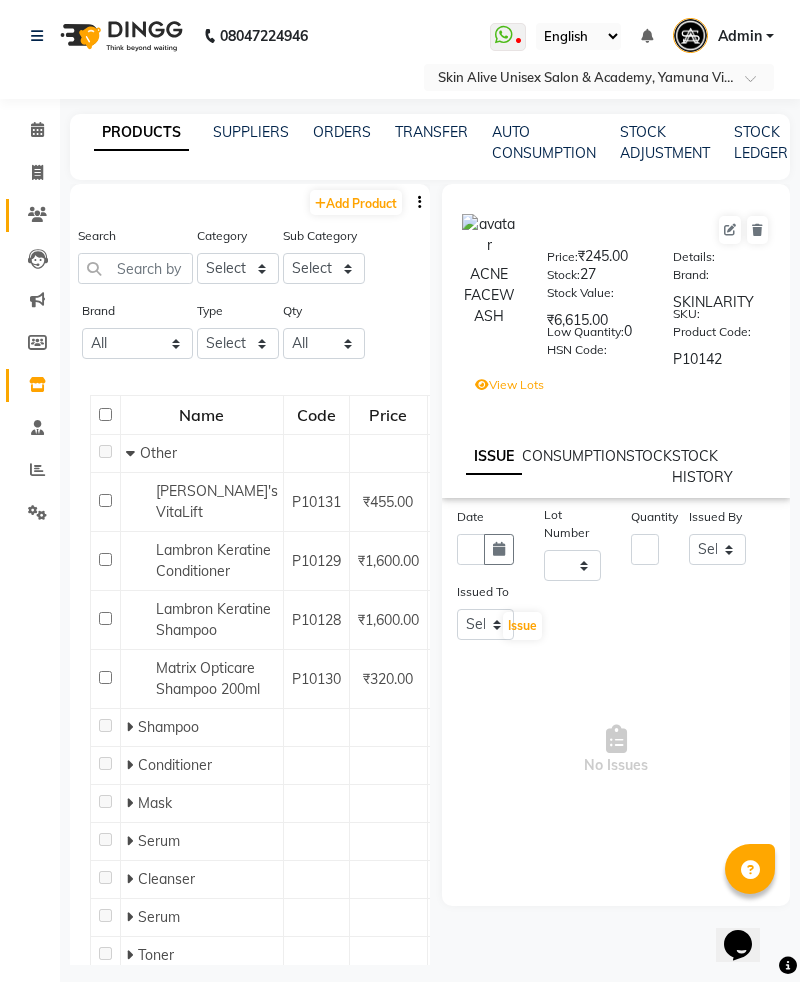 click 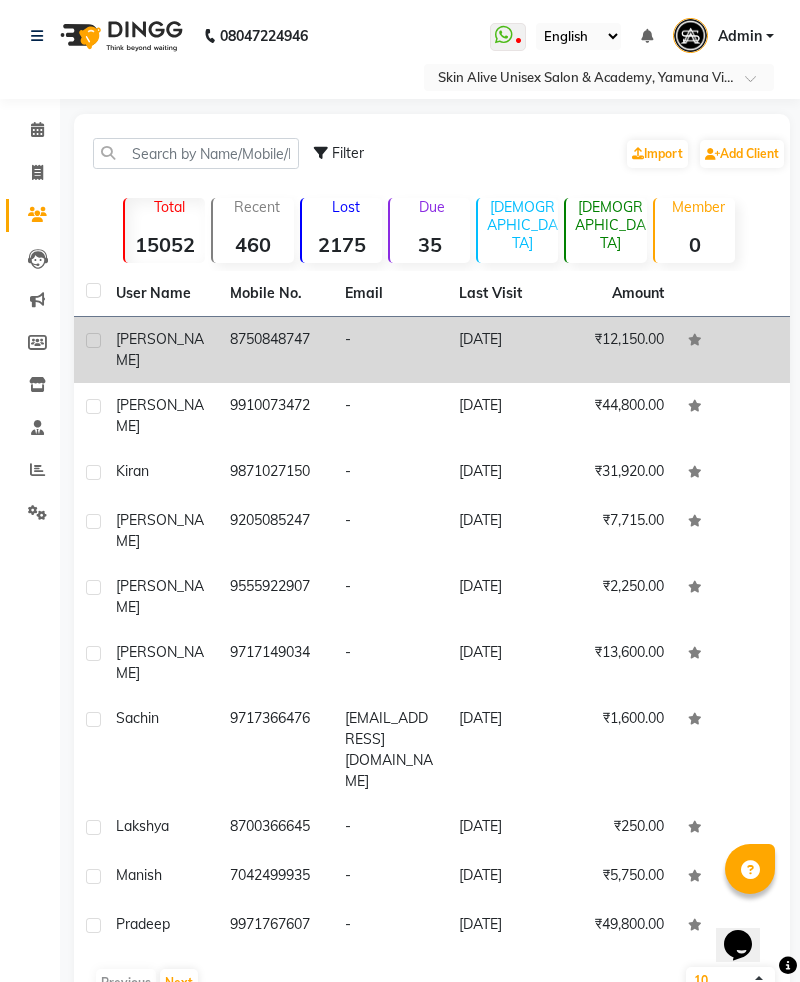 click on "Shashank" 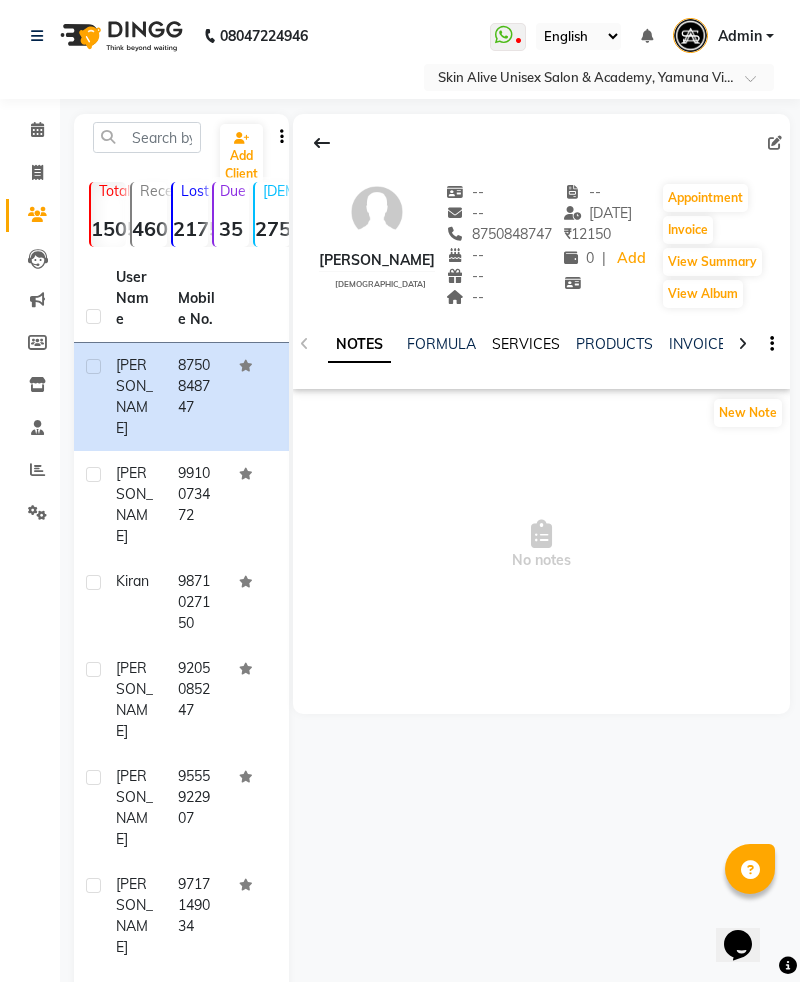 click on "SERVICES" 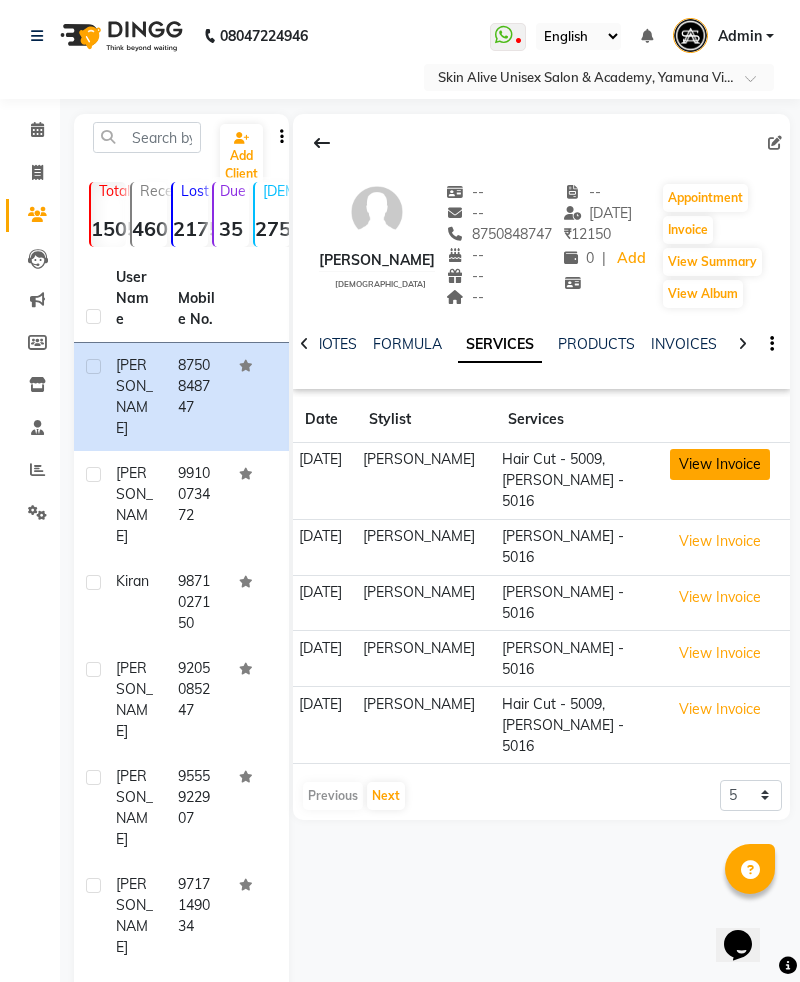 click on "View Invoice" 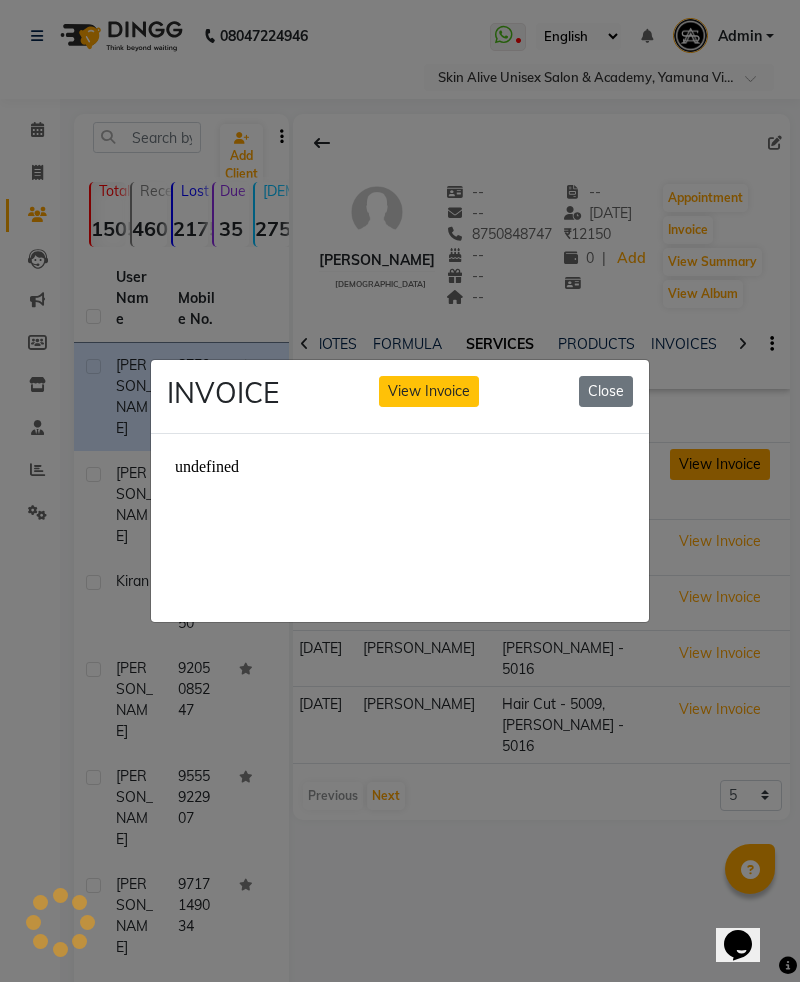 scroll, scrollTop: 0, scrollLeft: 0, axis: both 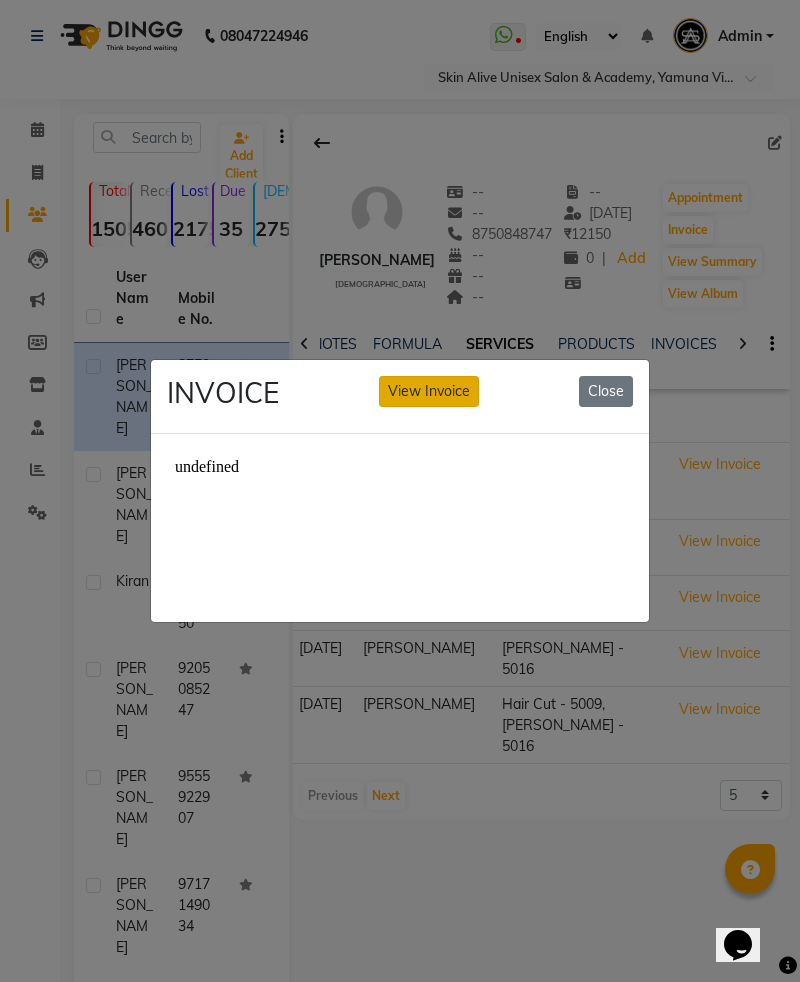 click on "View Invoice" 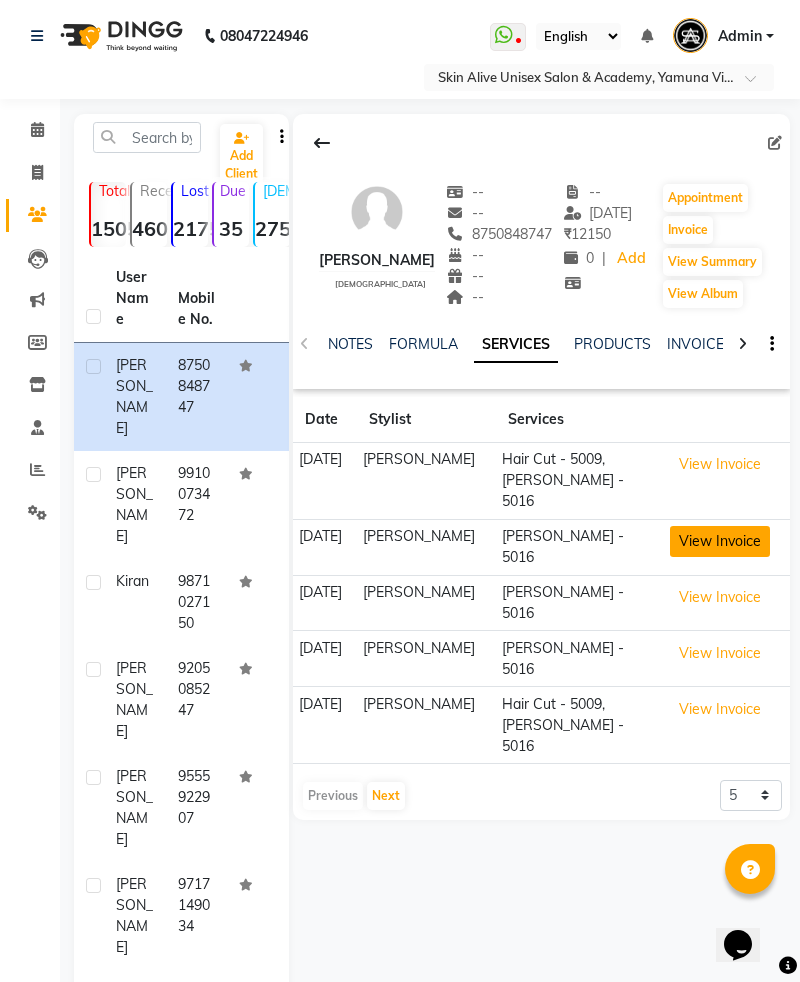 click on "View Invoice" 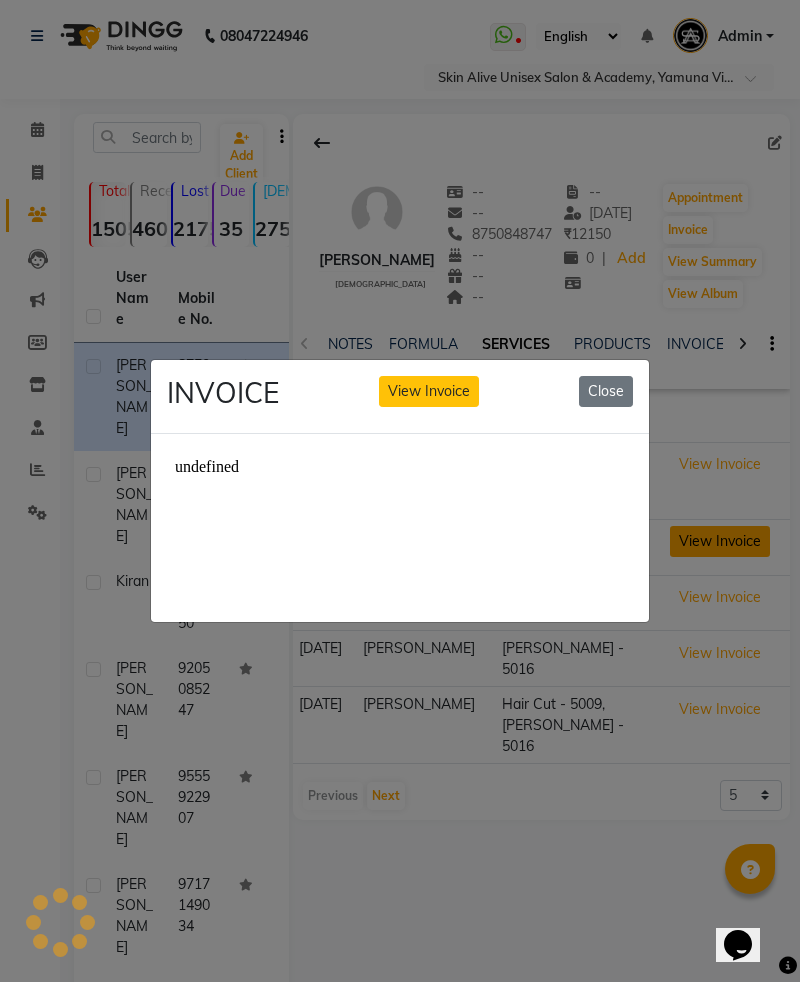 scroll, scrollTop: 0, scrollLeft: 0, axis: both 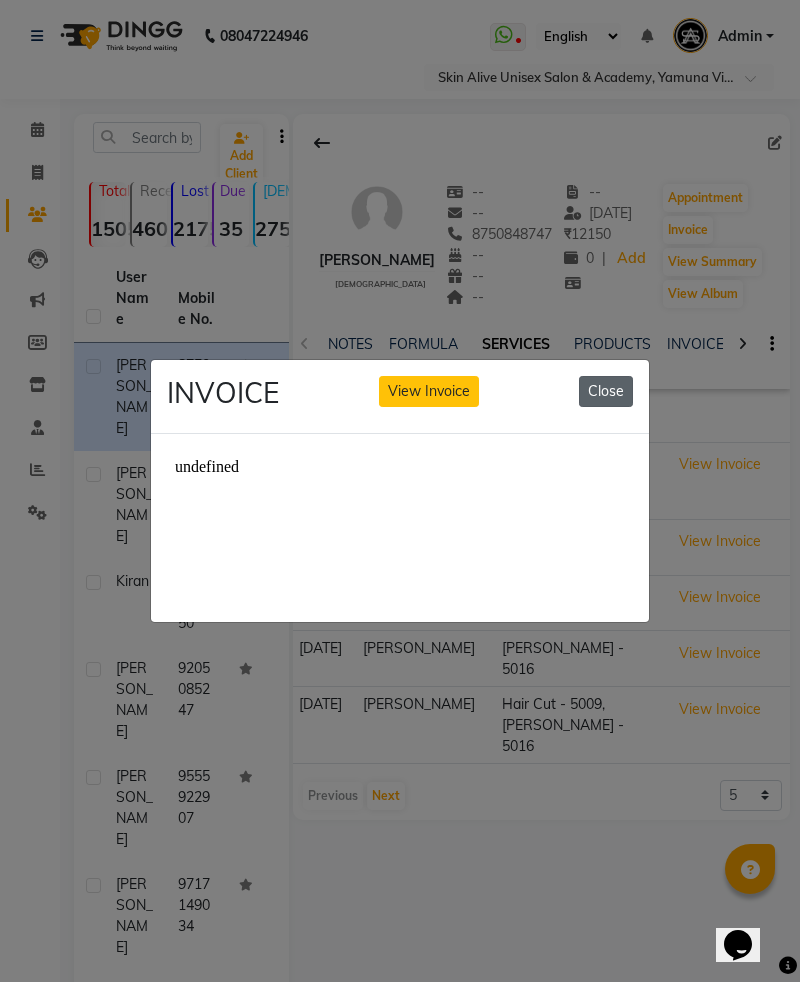 click on "Close" 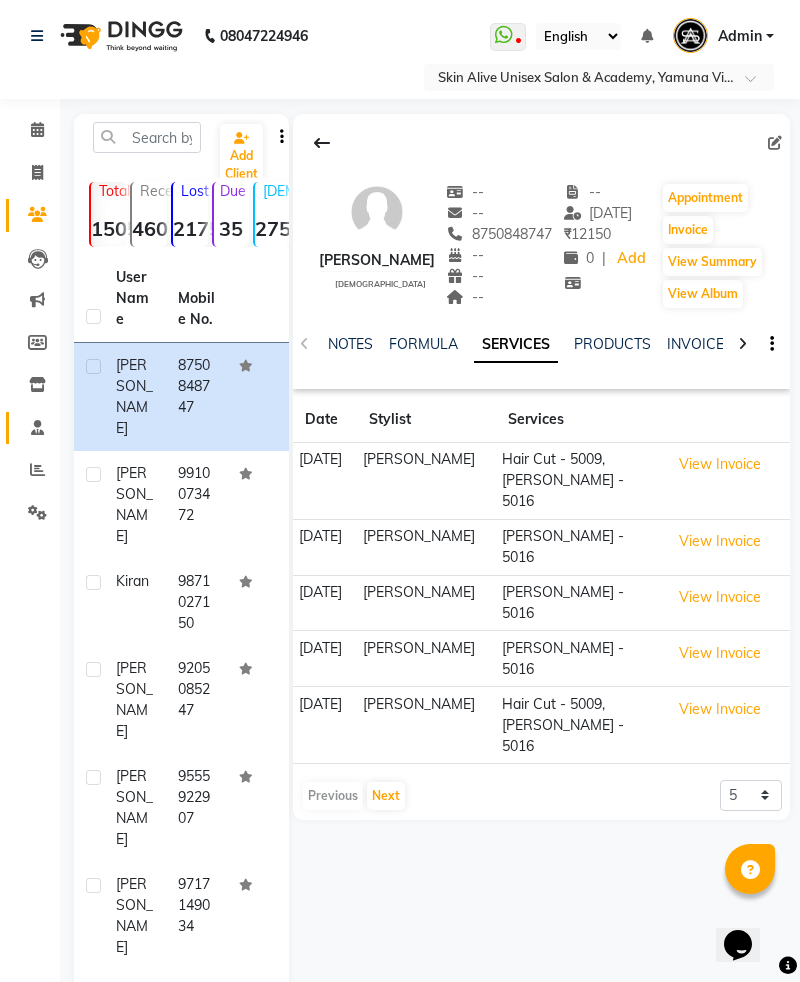 click 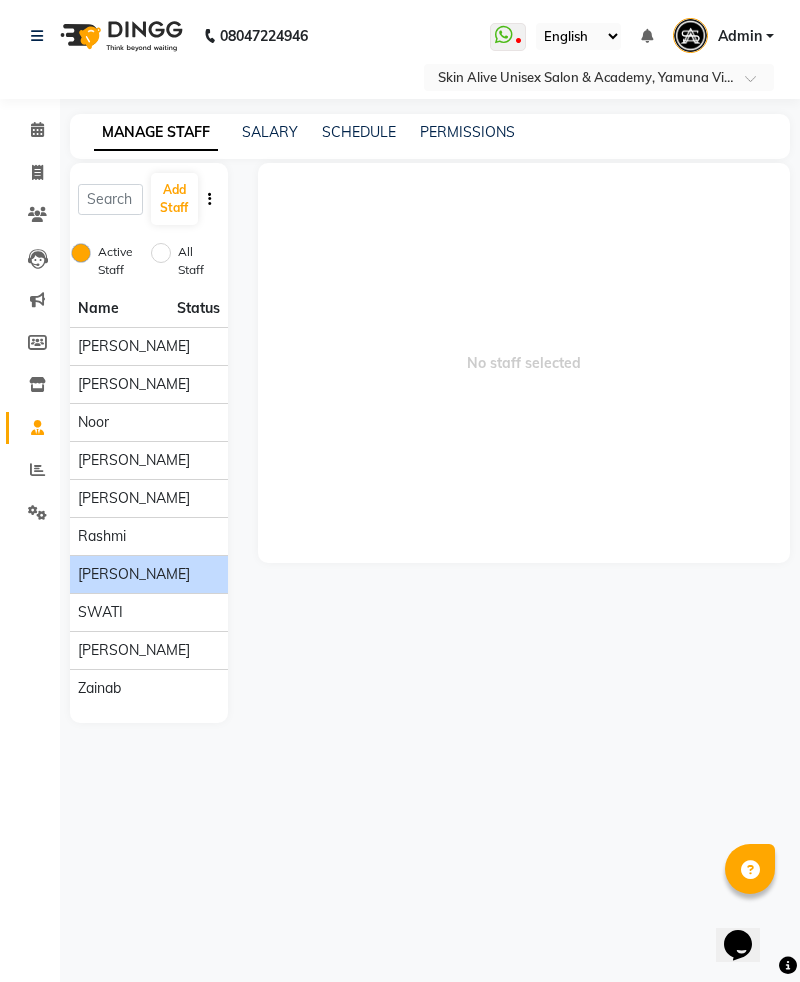 click on "Saif ali" 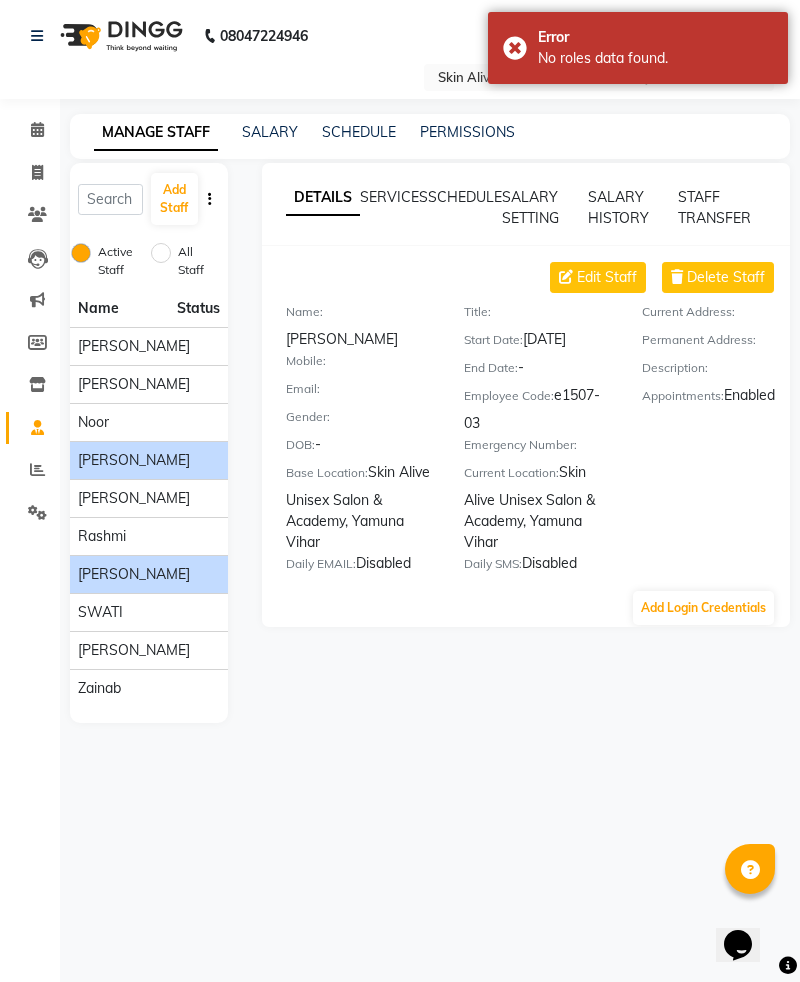 click on "Priya Pal" 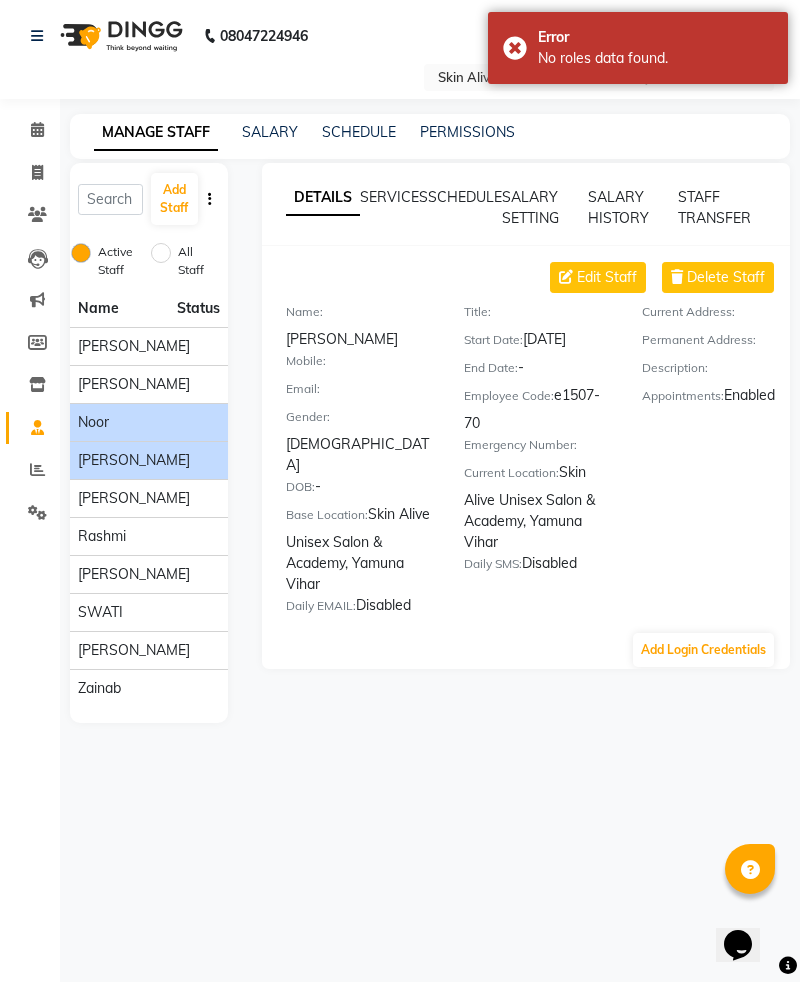 click on "Noor" 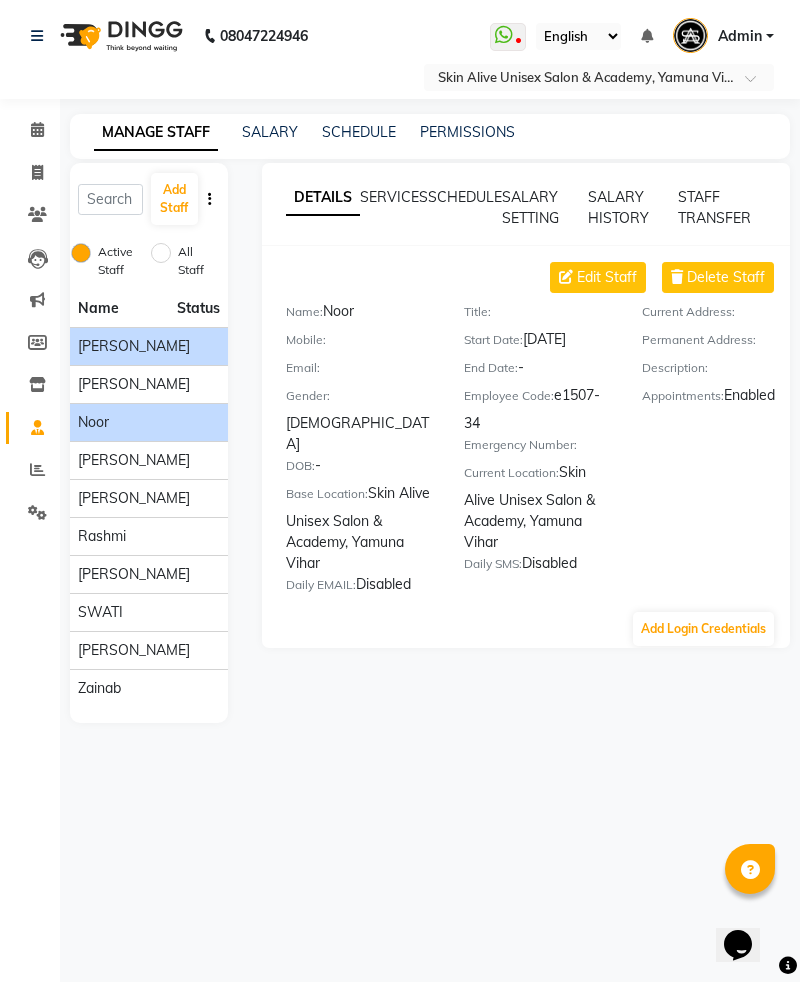 click on "Mamta verma" 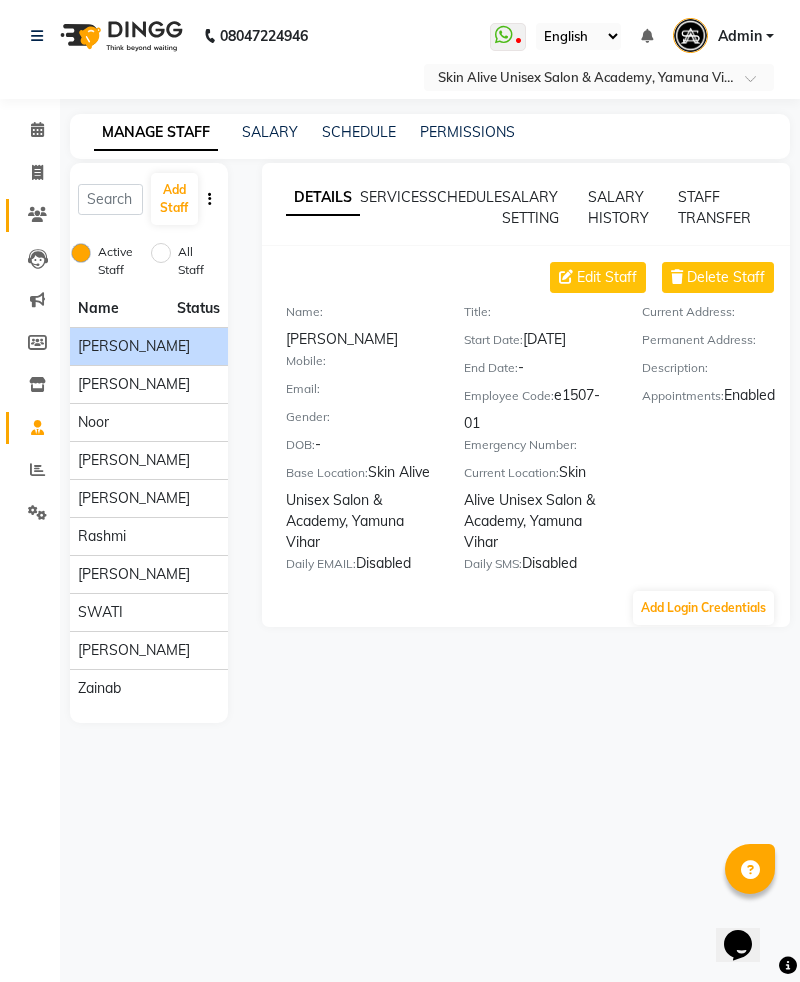 click 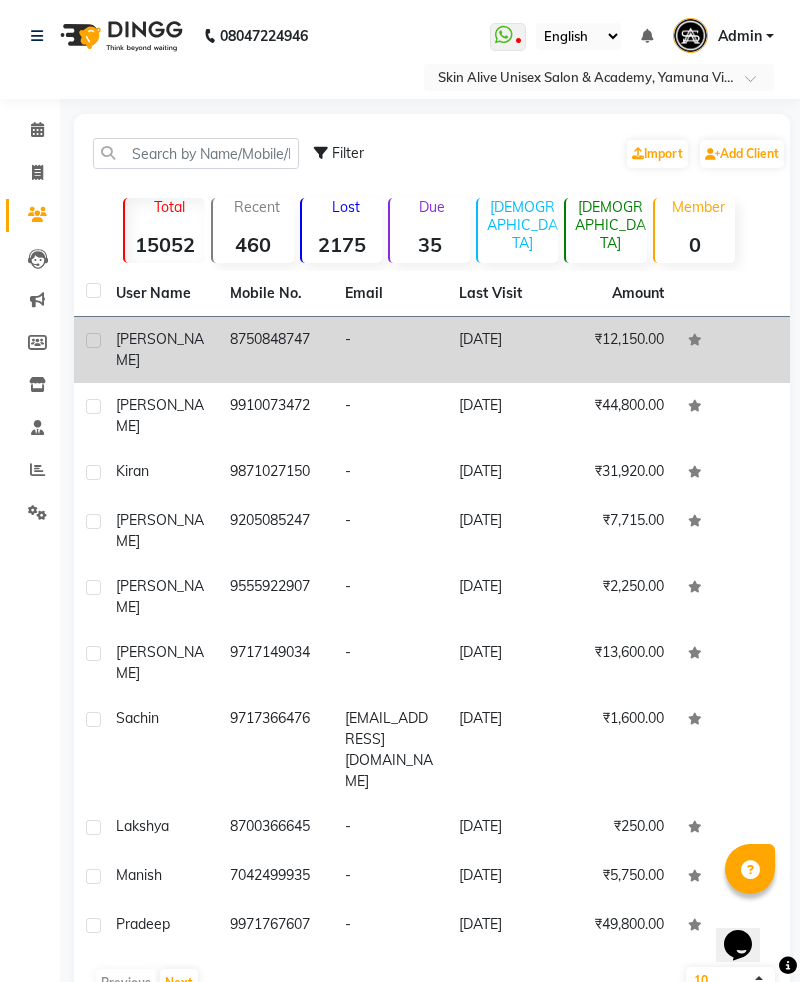 click on "Shashank" 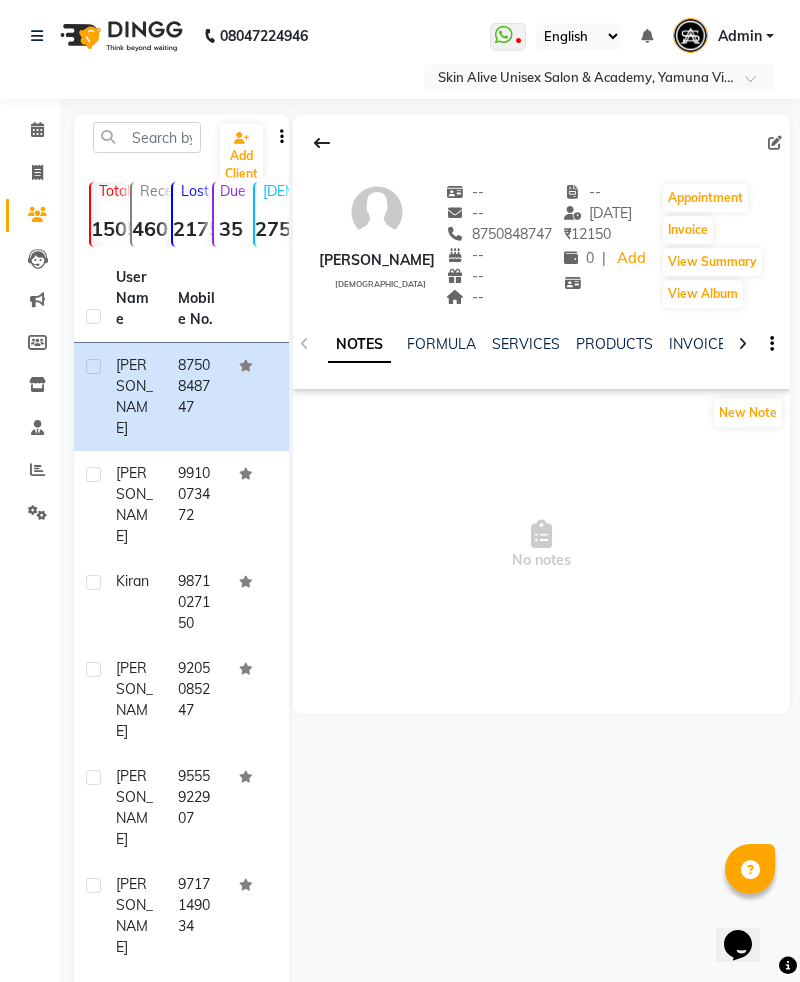 click 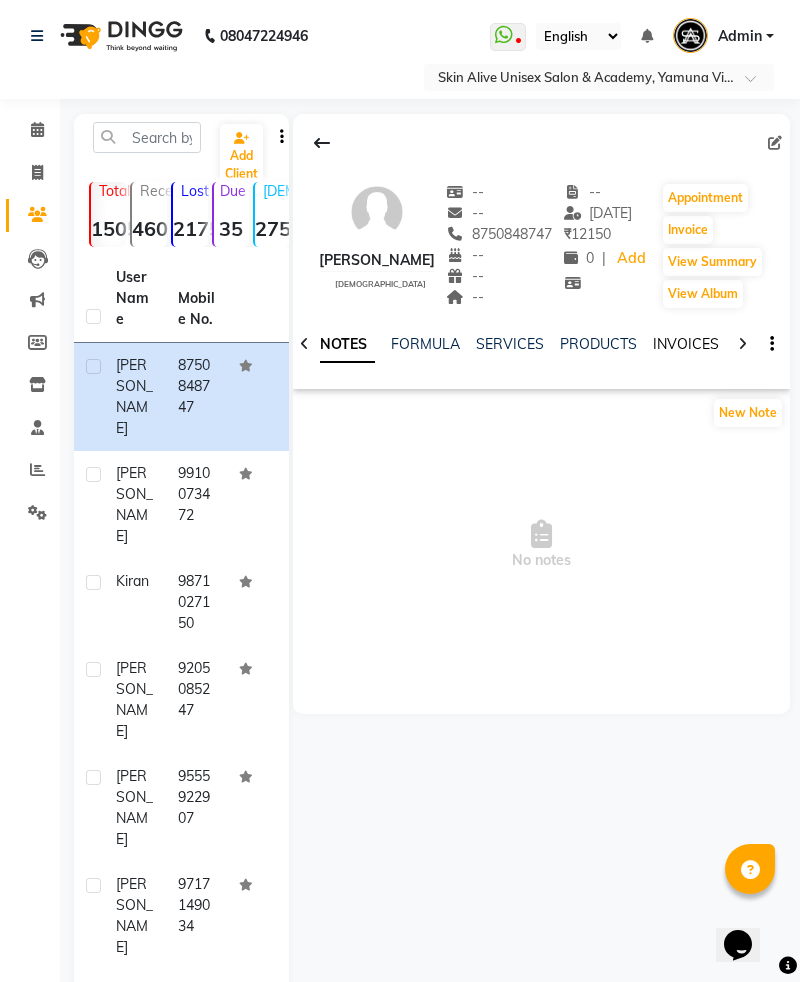 click on "INVOICES" 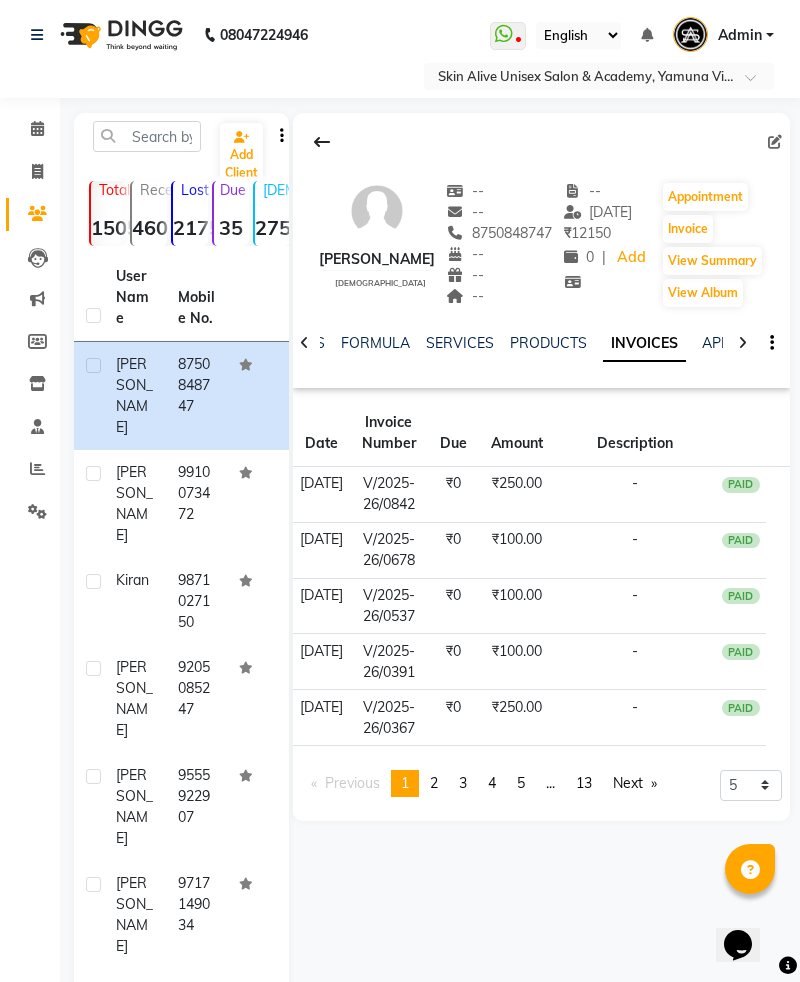 scroll, scrollTop: 0, scrollLeft: 0, axis: both 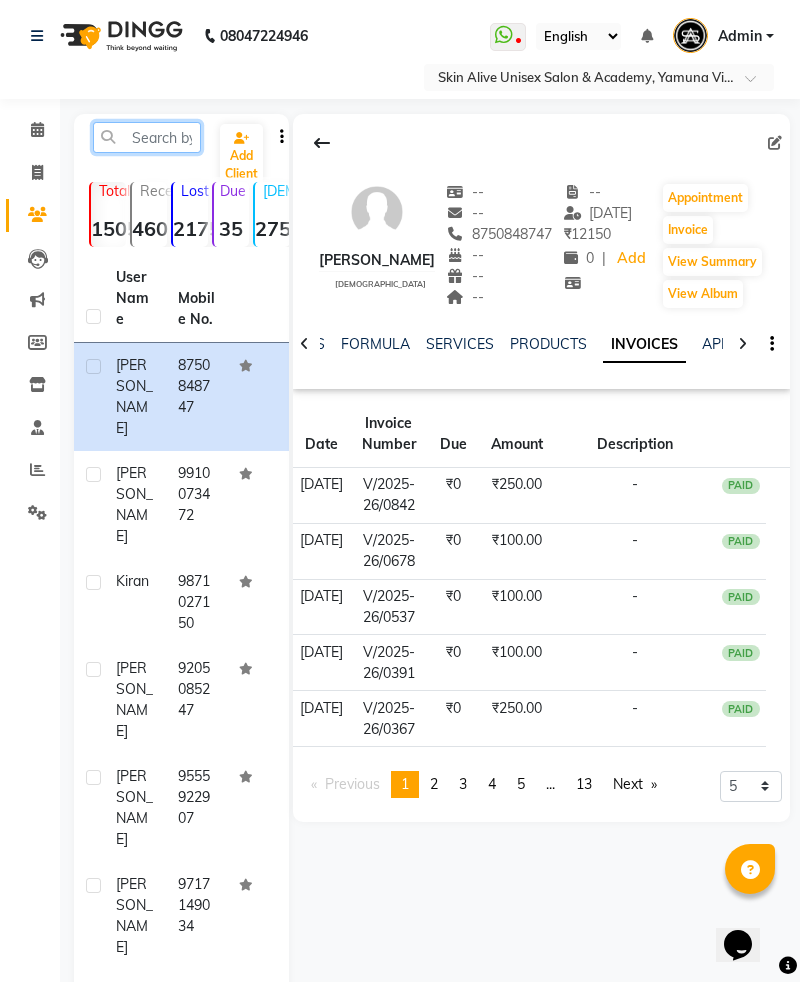 click 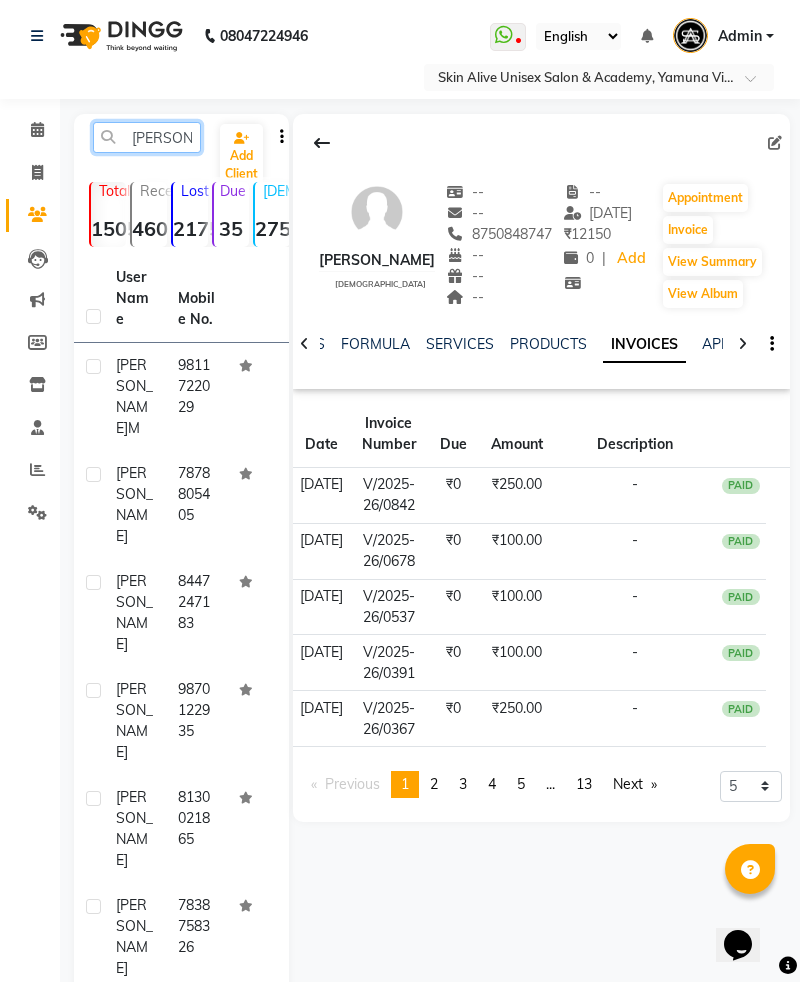 type on "Neeru" 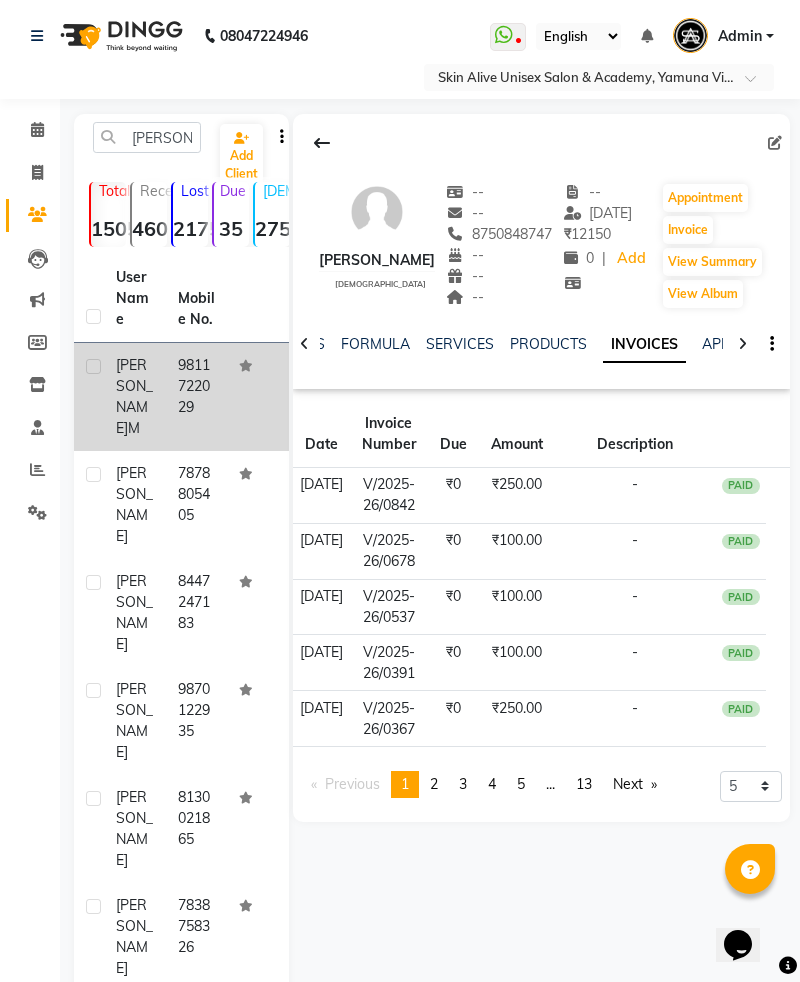 click on "9811722029" 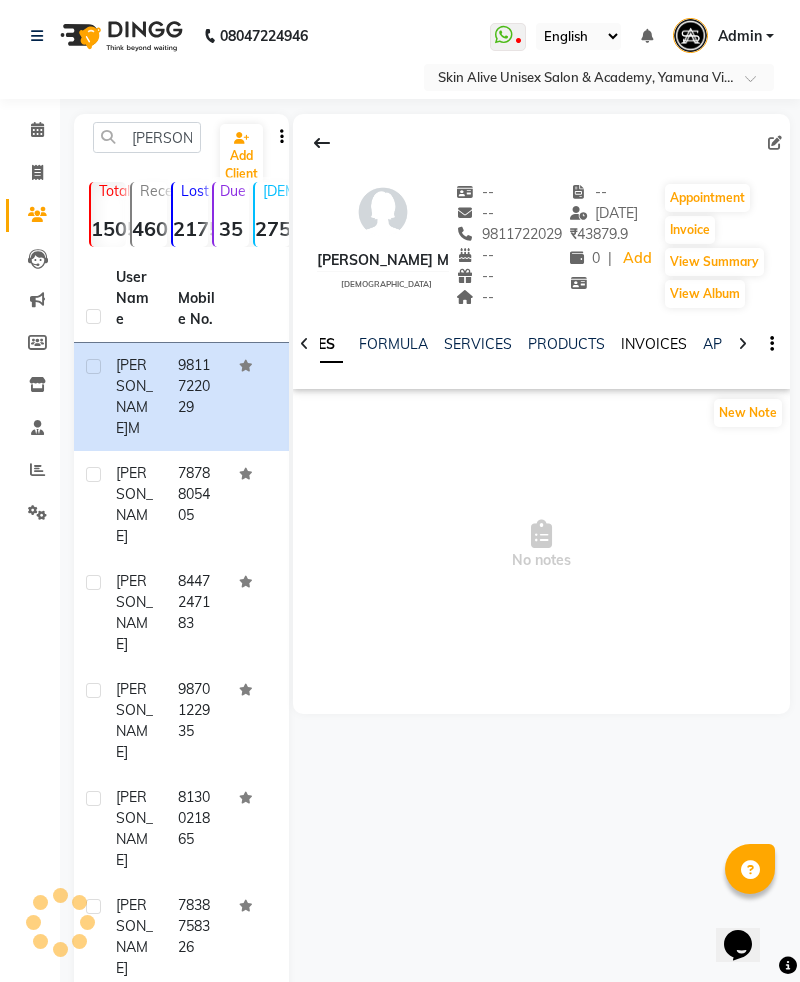 click on "INVOICES" 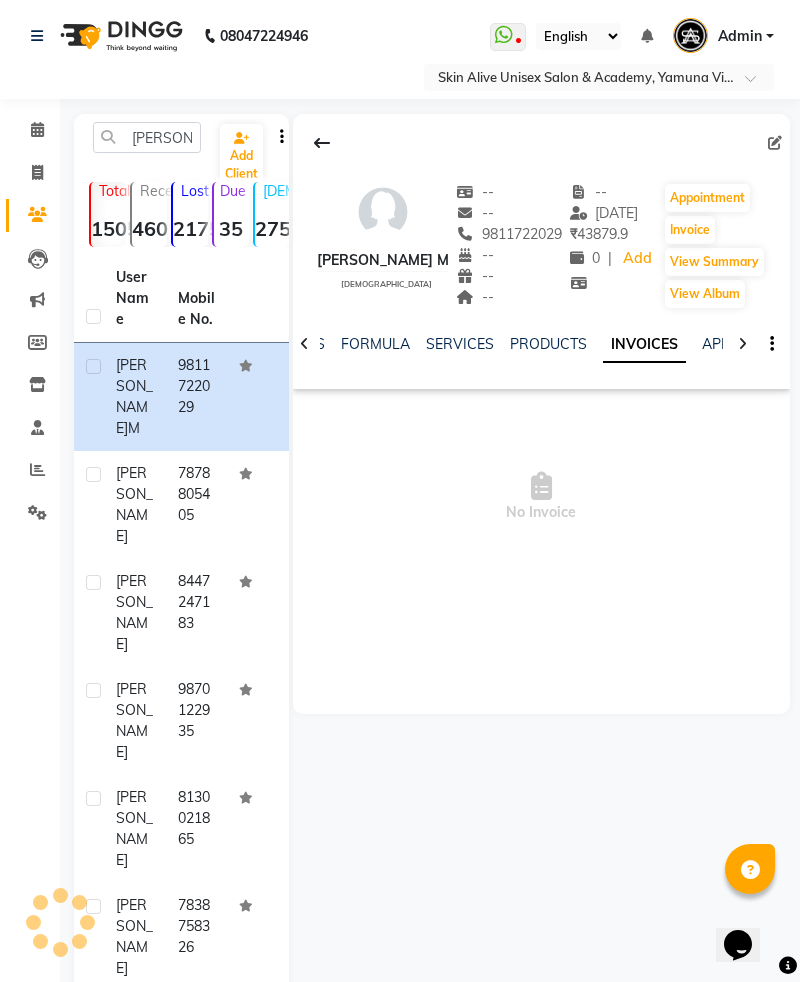 click on "INVOICES" 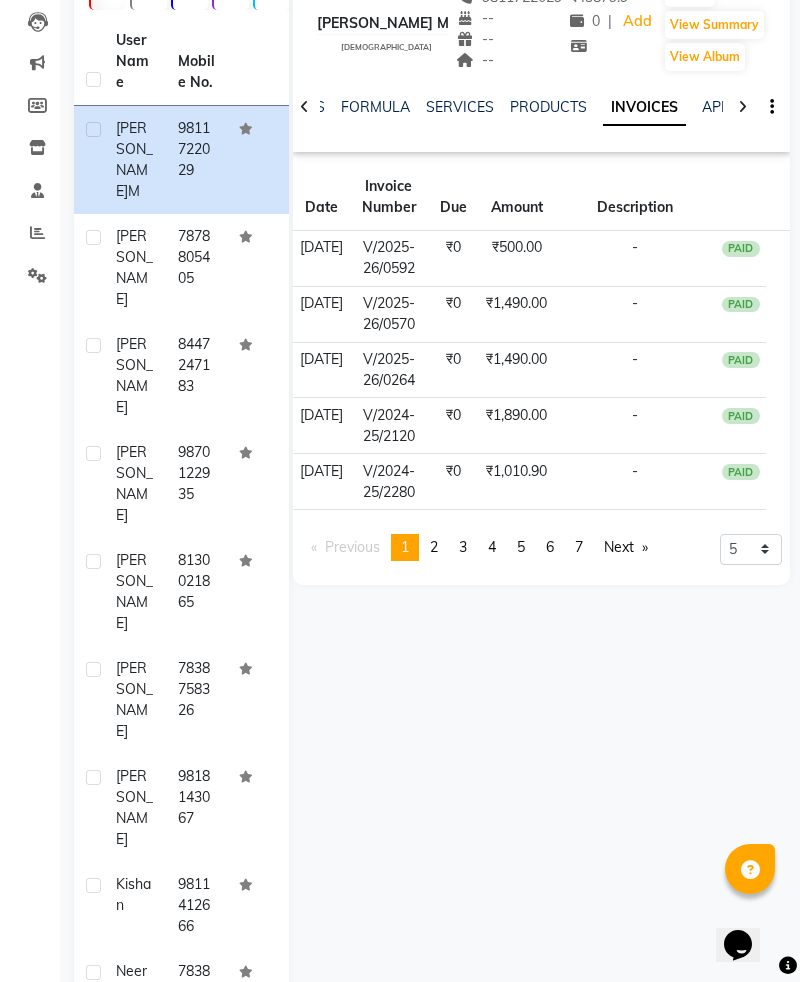 scroll, scrollTop: 239, scrollLeft: 0, axis: vertical 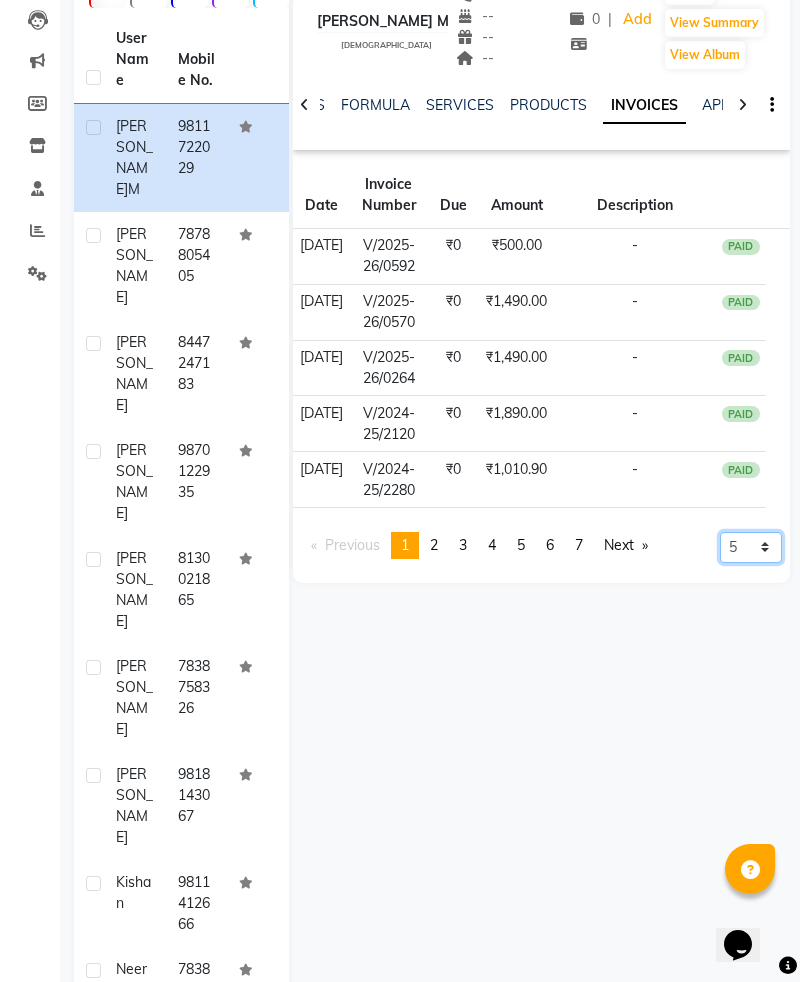 click on "5 10 50 100 500" 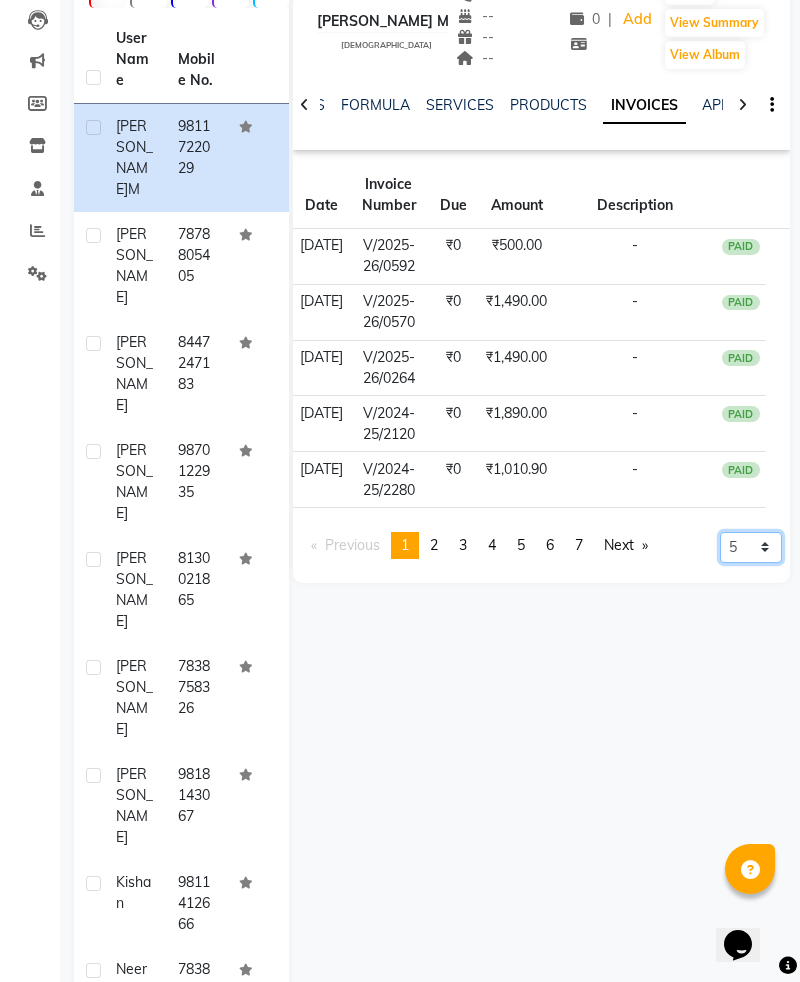 select on "500" 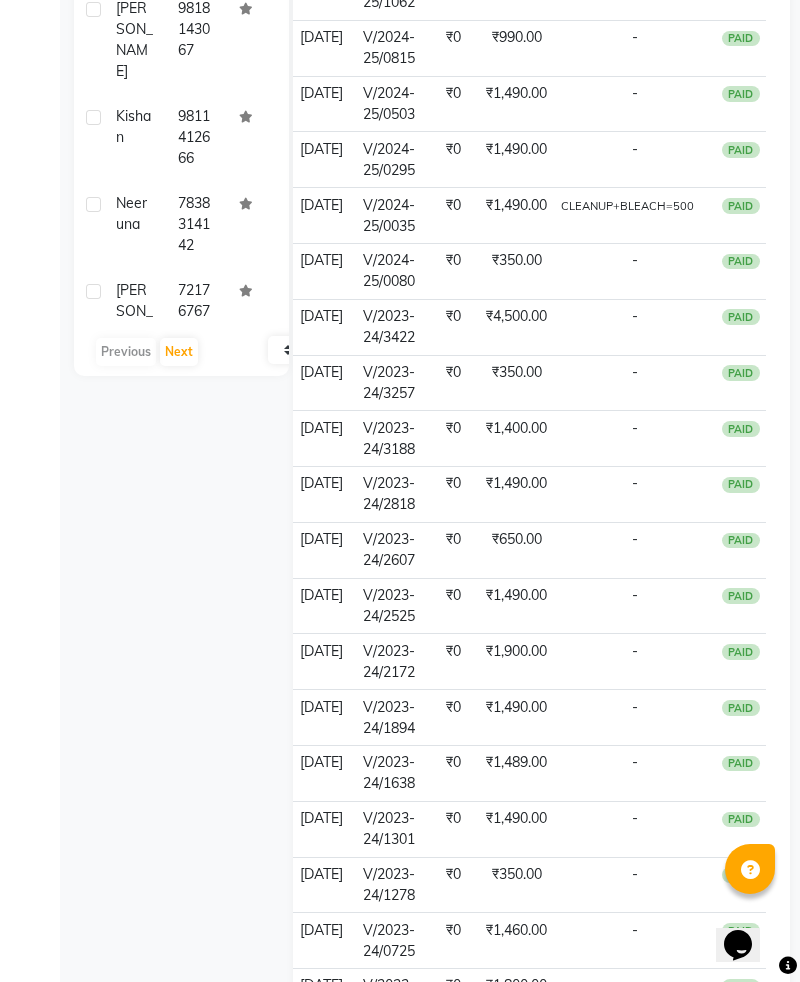 scroll, scrollTop: 1008, scrollLeft: 0, axis: vertical 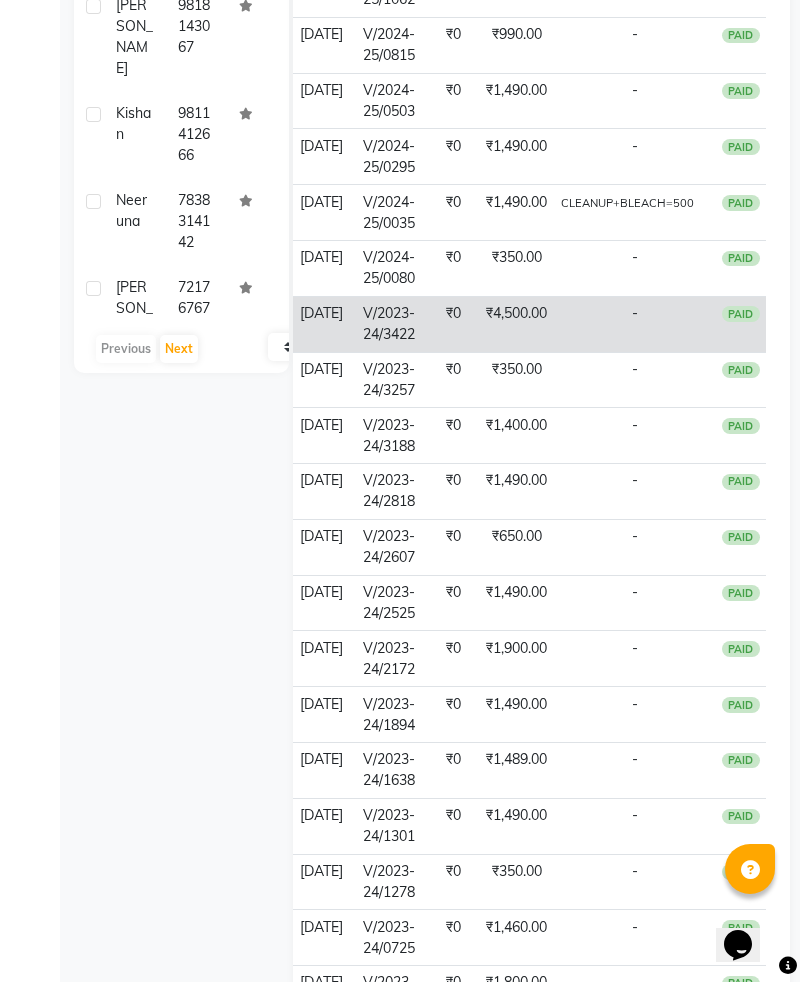 click on "-" 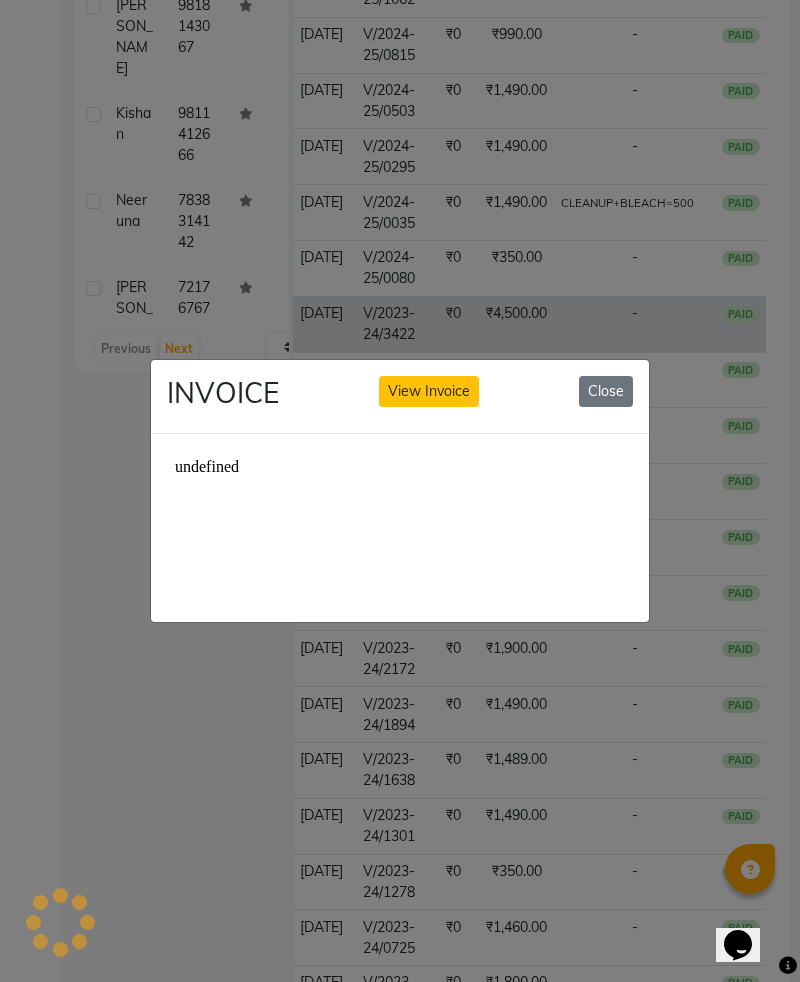scroll, scrollTop: 0, scrollLeft: 0, axis: both 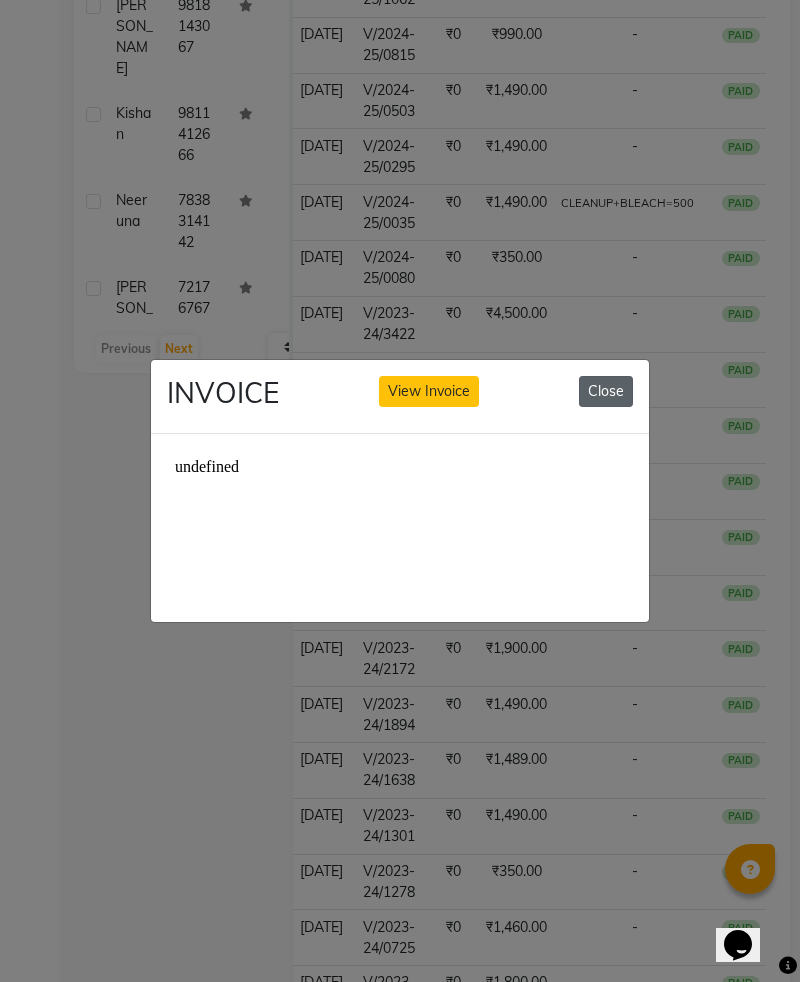 click on "Close" 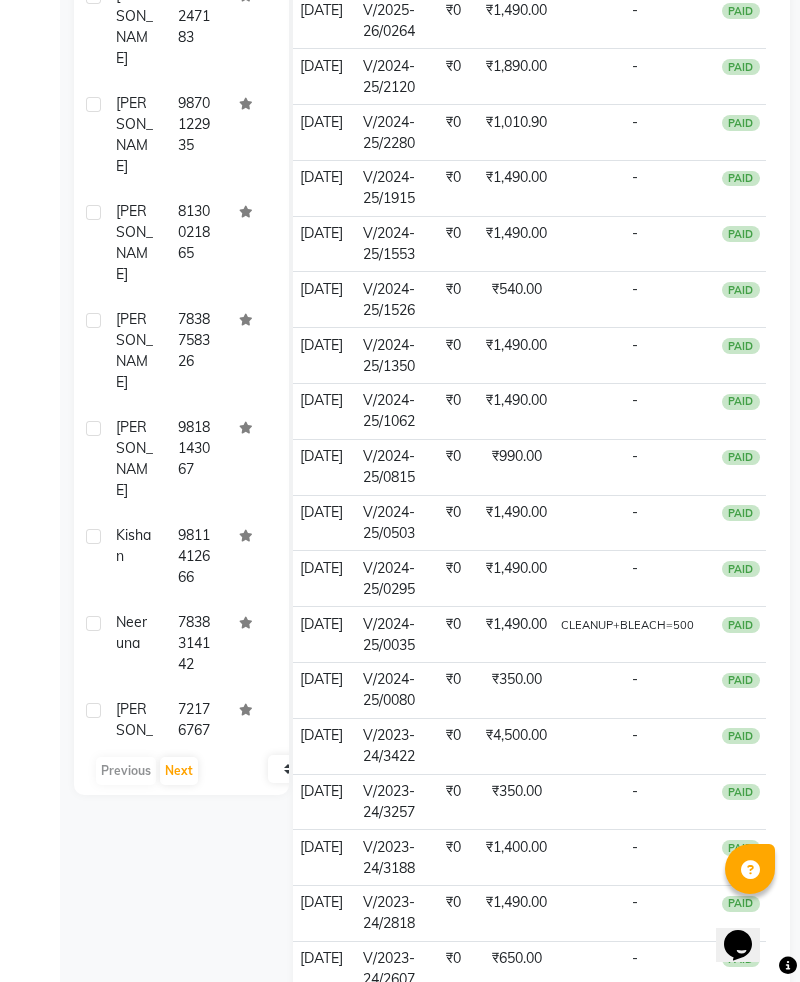 scroll, scrollTop: 0, scrollLeft: 0, axis: both 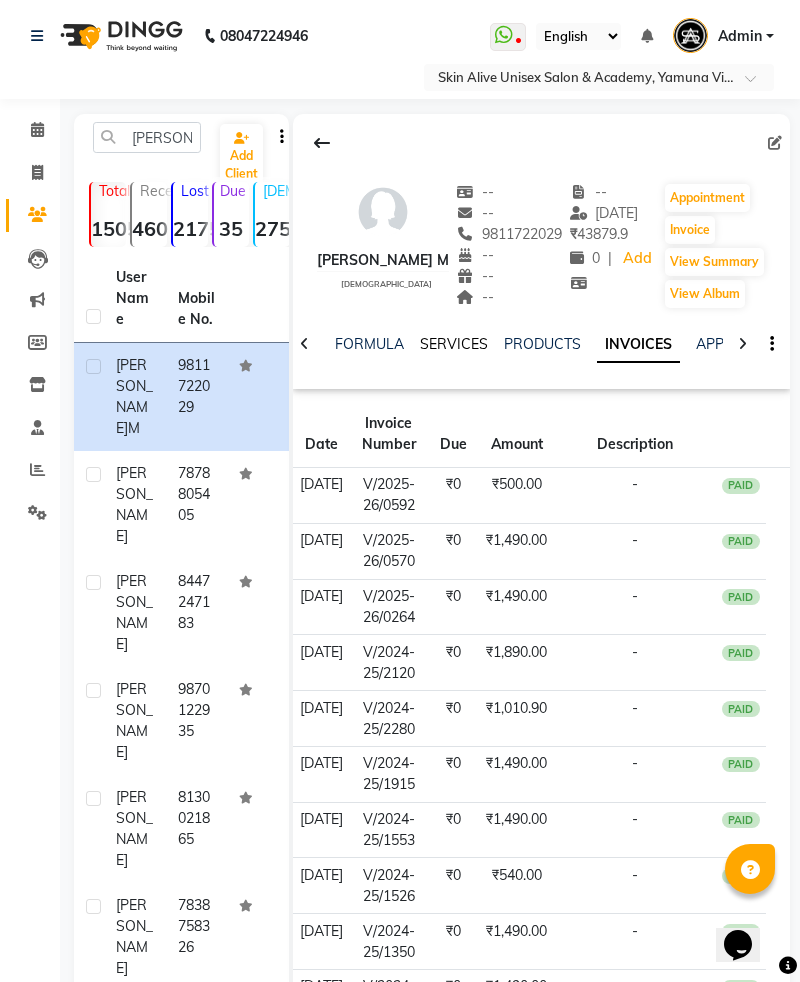 click on "SERVICES" 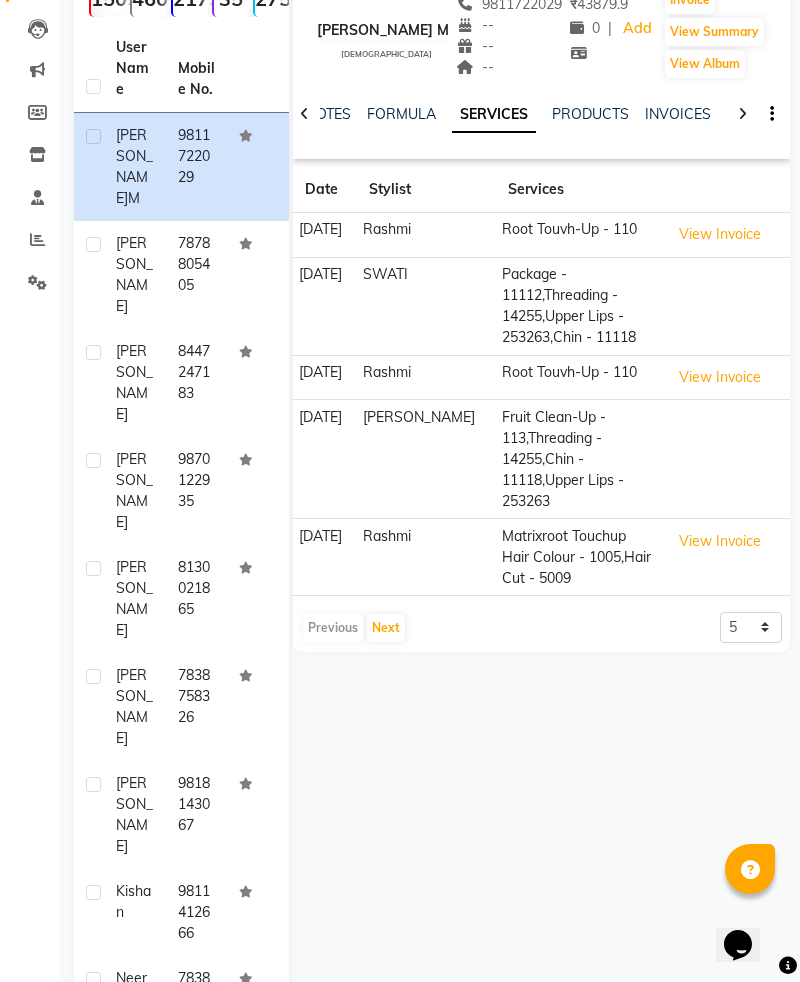 scroll, scrollTop: 238, scrollLeft: 0, axis: vertical 